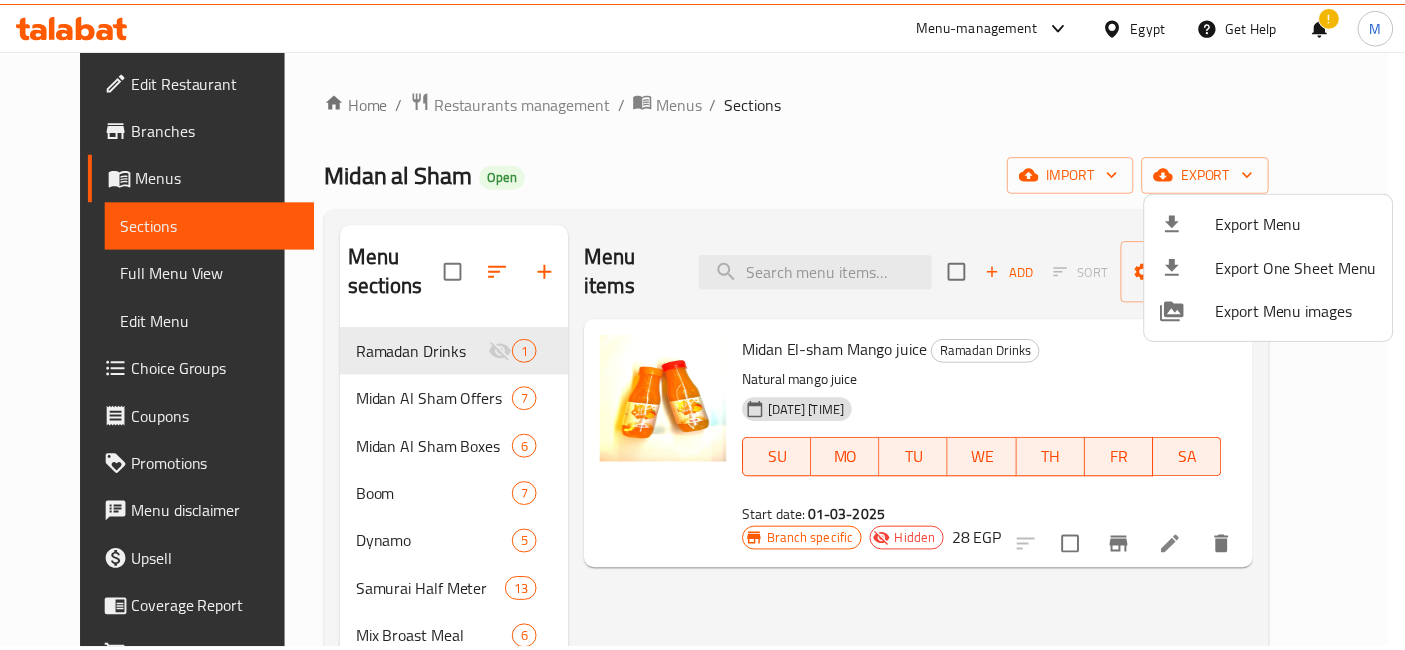 scroll, scrollTop: 0, scrollLeft: 0, axis: both 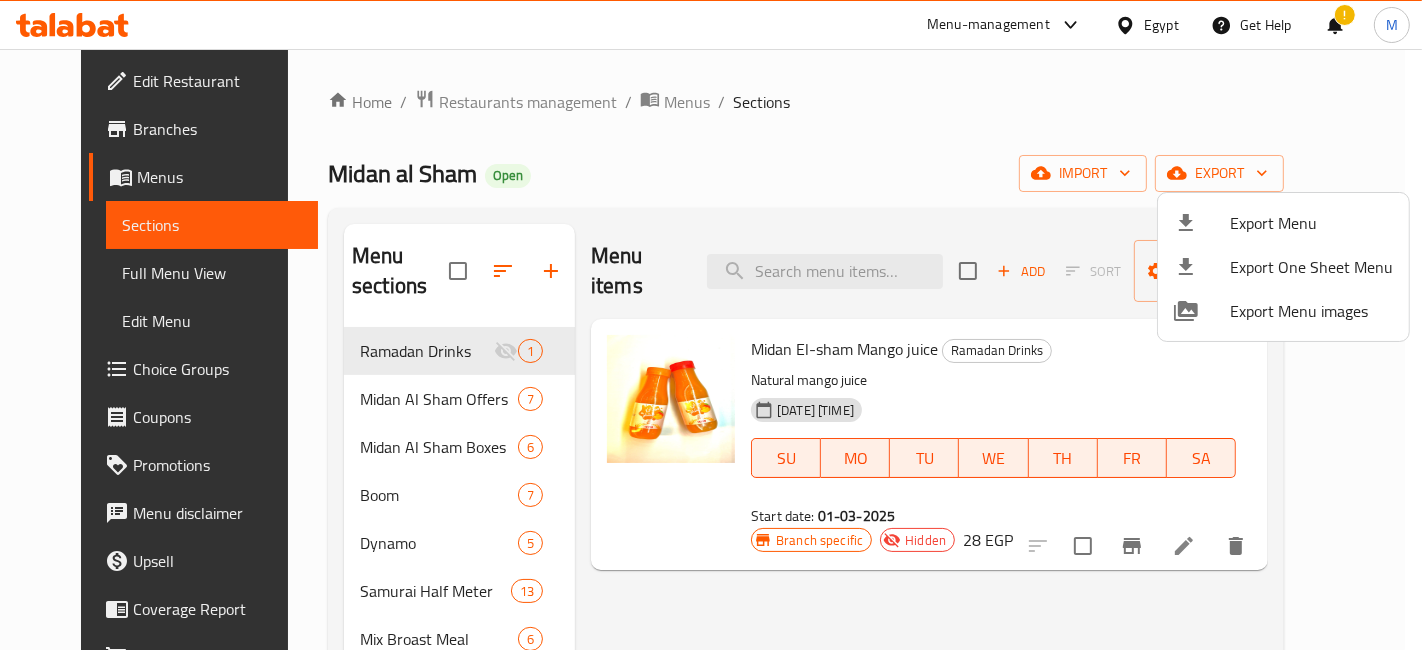 click at bounding box center [711, 325] 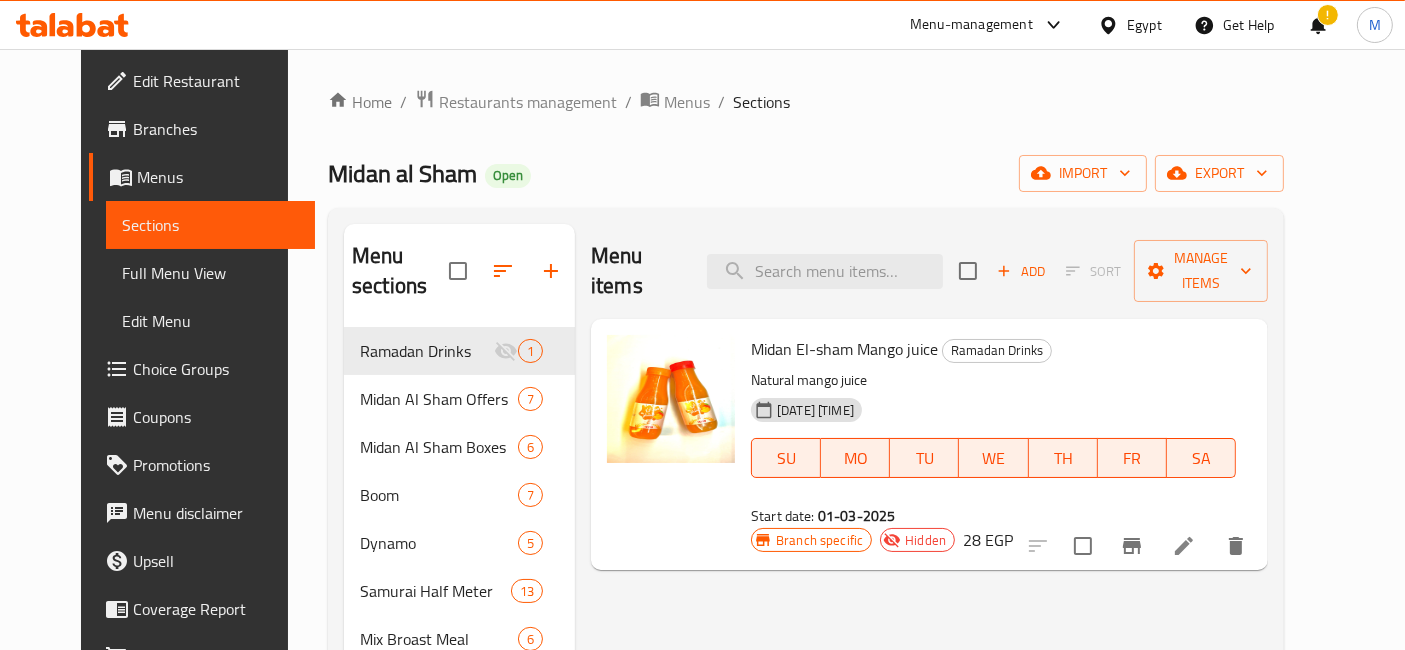 click 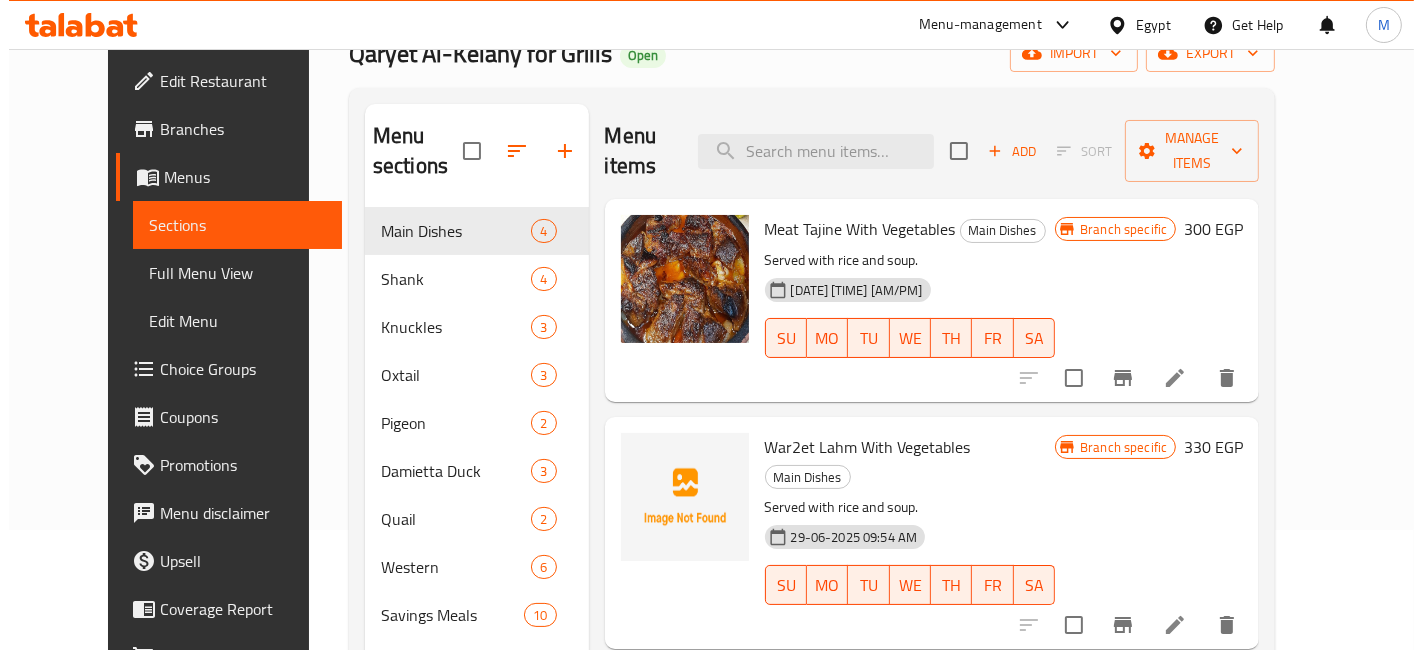 scroll, scrollTop: 0, scrollLeft: 0, axis: both 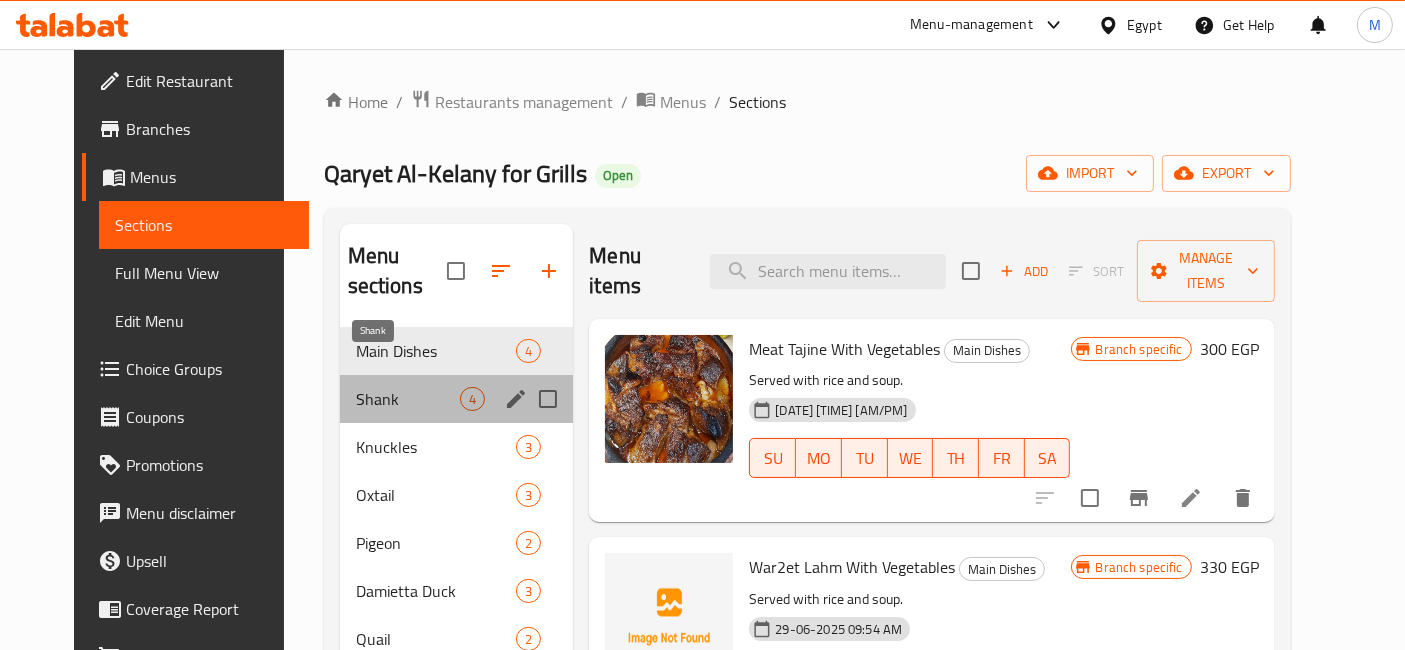 click on "Shank" at bounding box center [408, 399] 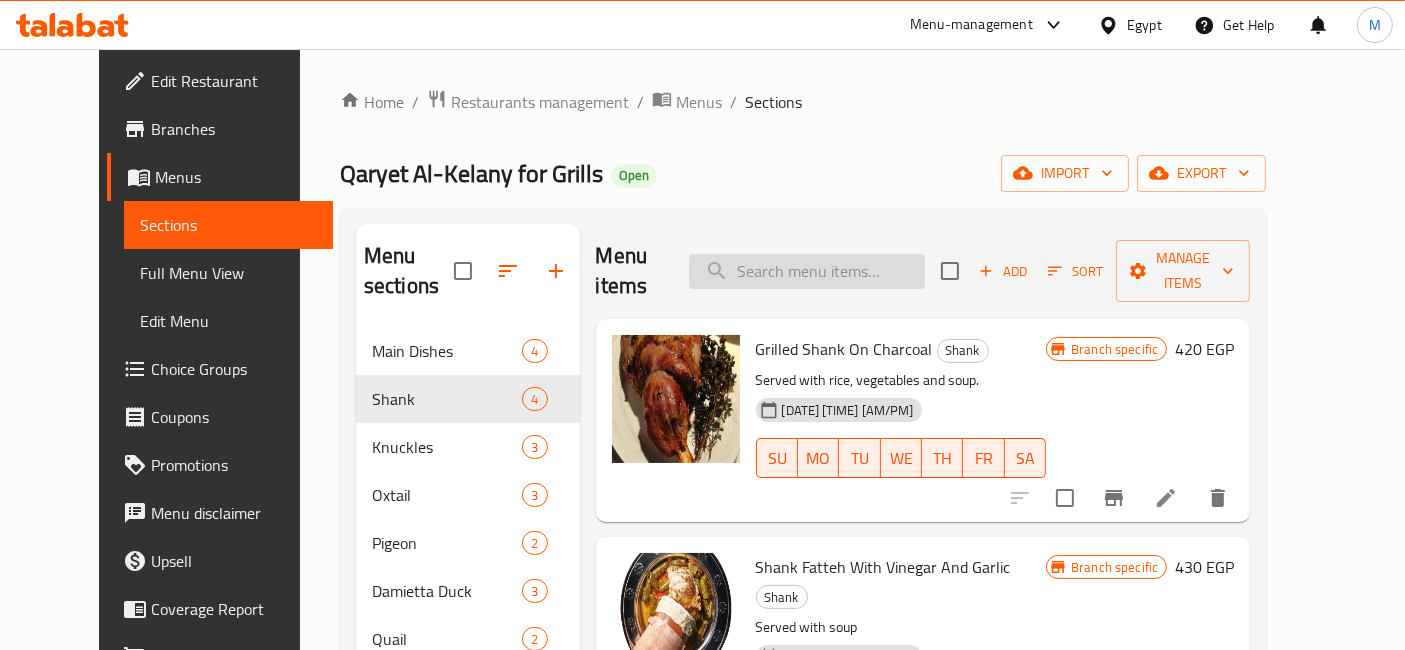 click at bounding box center [807, 271] 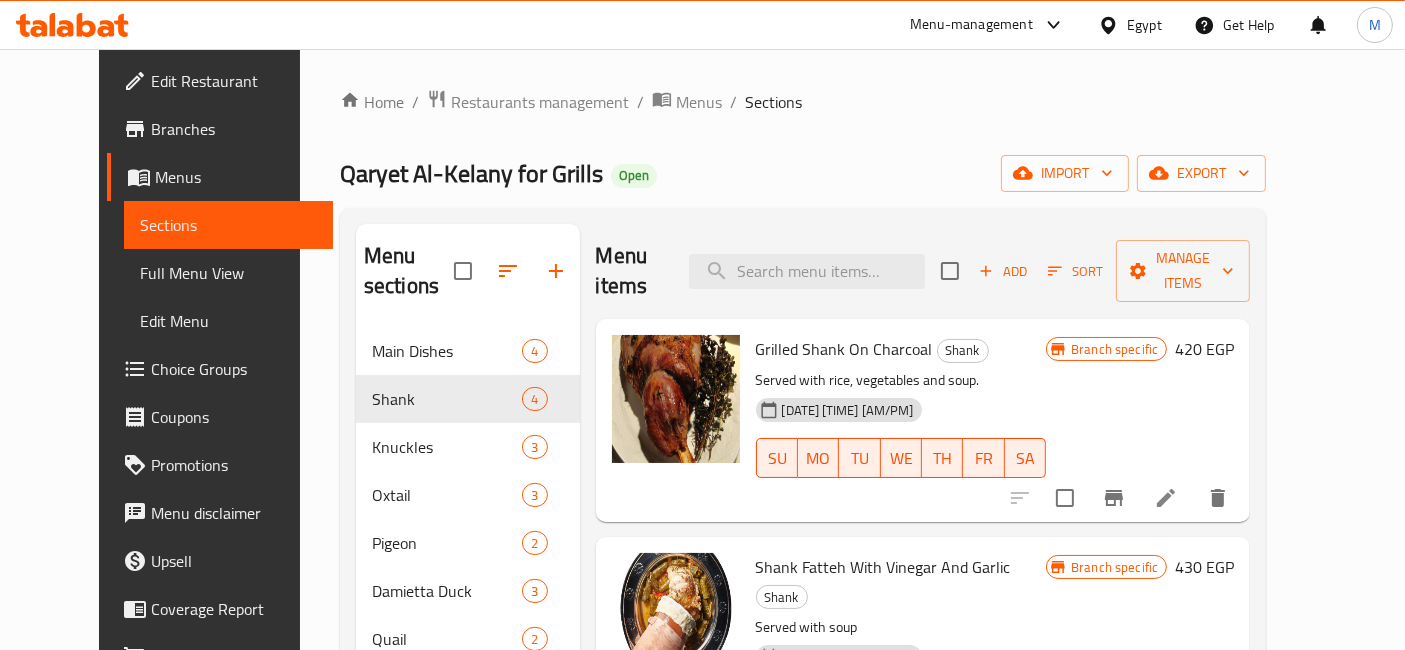 type on "ج" 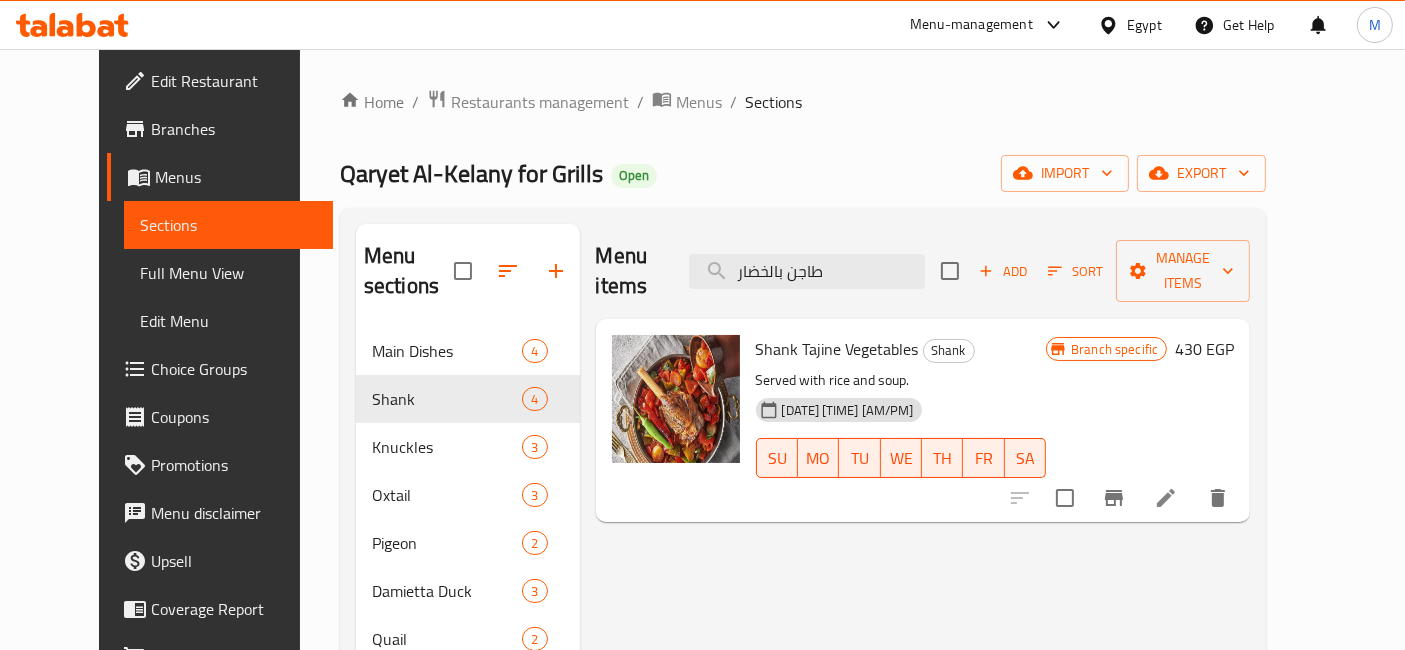 type on "طاجن بالخضار" 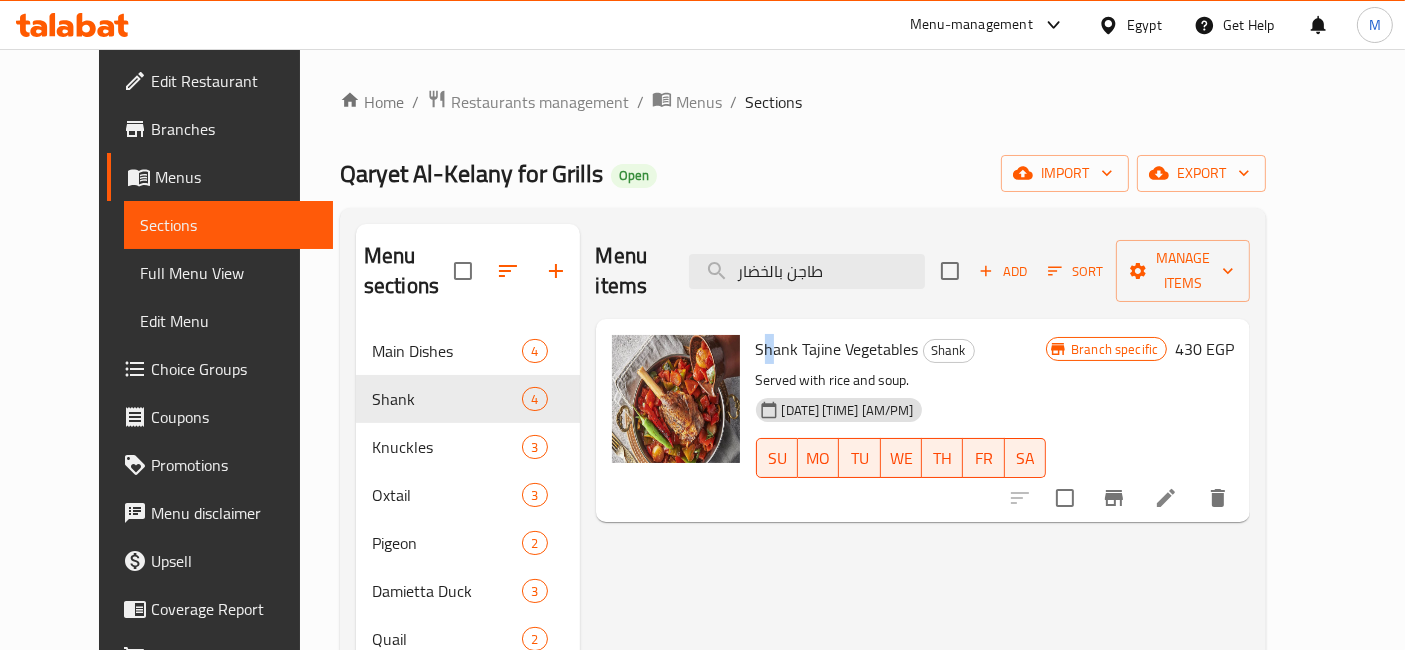 click on "Shank Tajine  Vegetables" at bounding box center [837, 349] 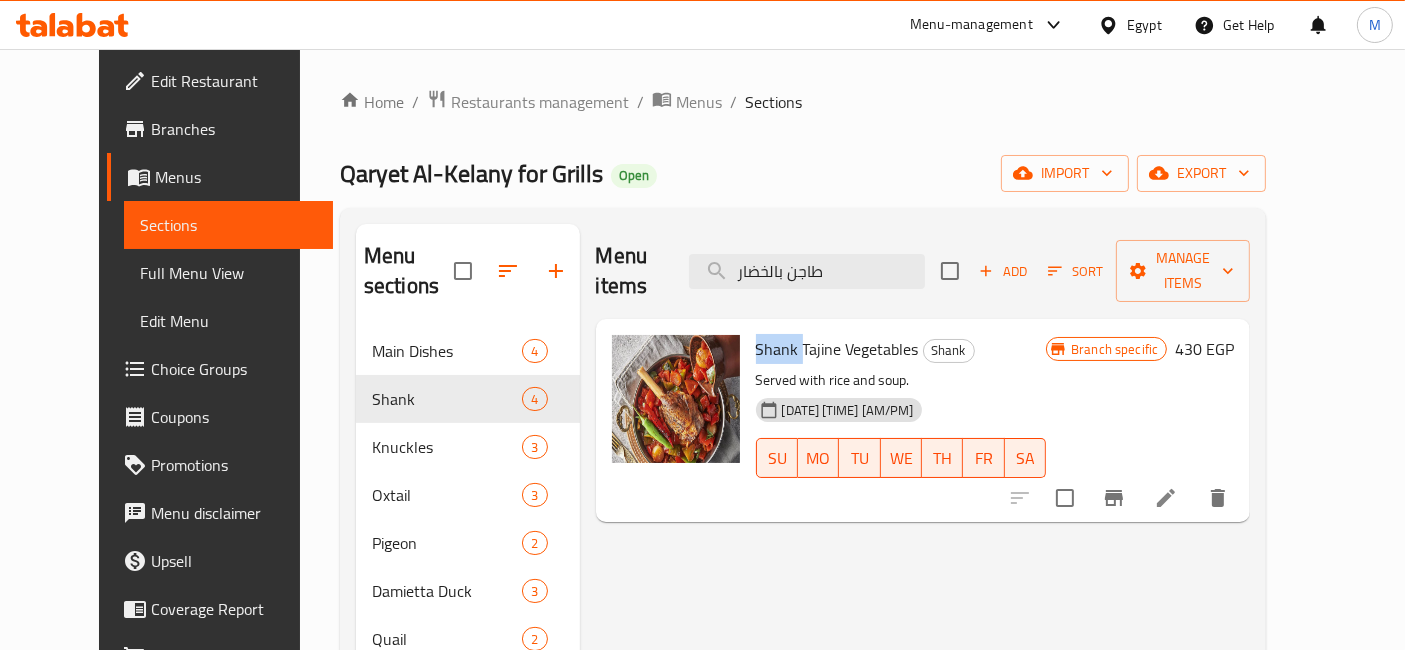 click on "Shank Tajine  Vegetables" at bounding box center [837, 349] 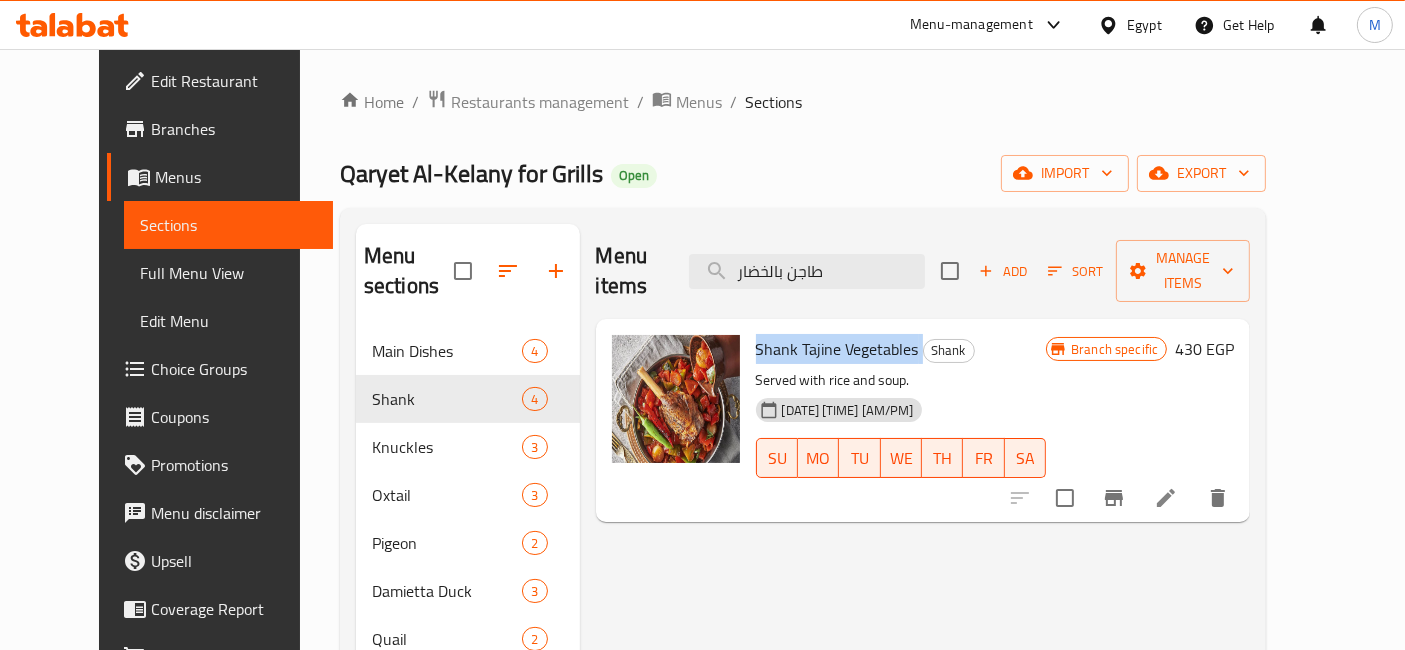 click on "Shank Tajine  Vegetables" at bounding box center (837, 349) 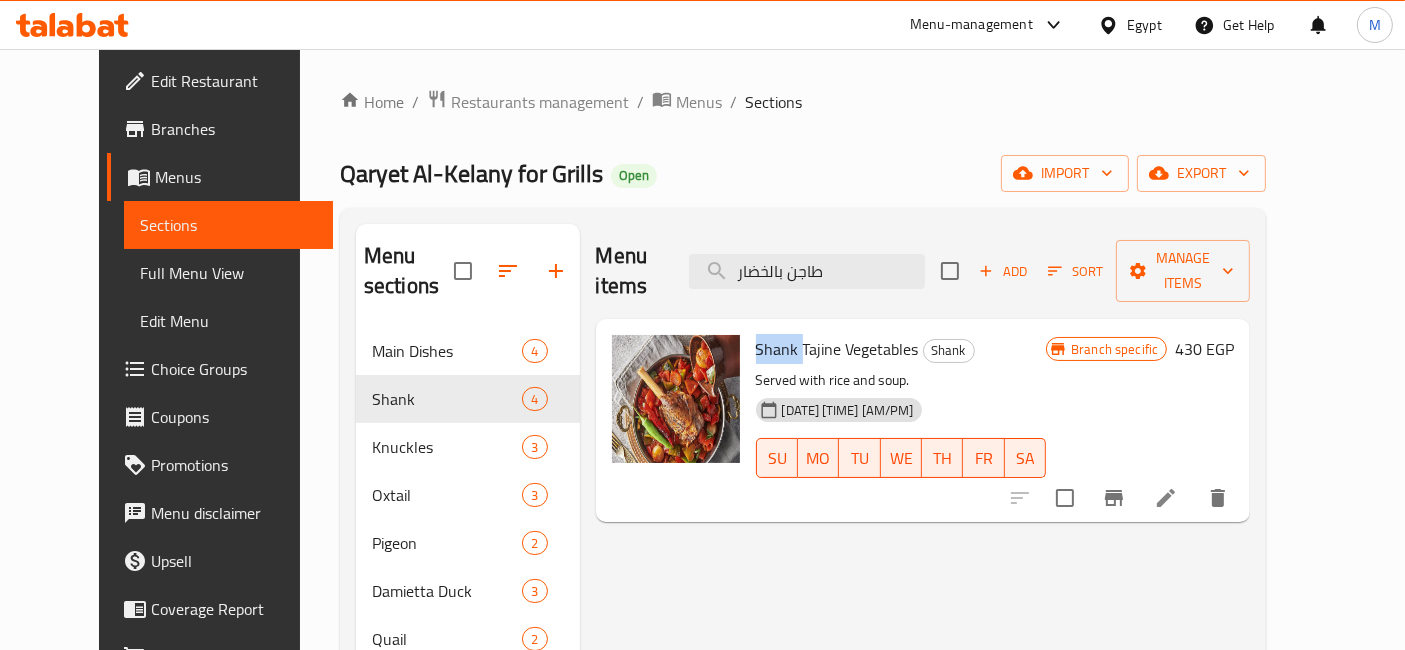 click on "Shank Tajine  Vegetables" at bounding box center [837, 349] 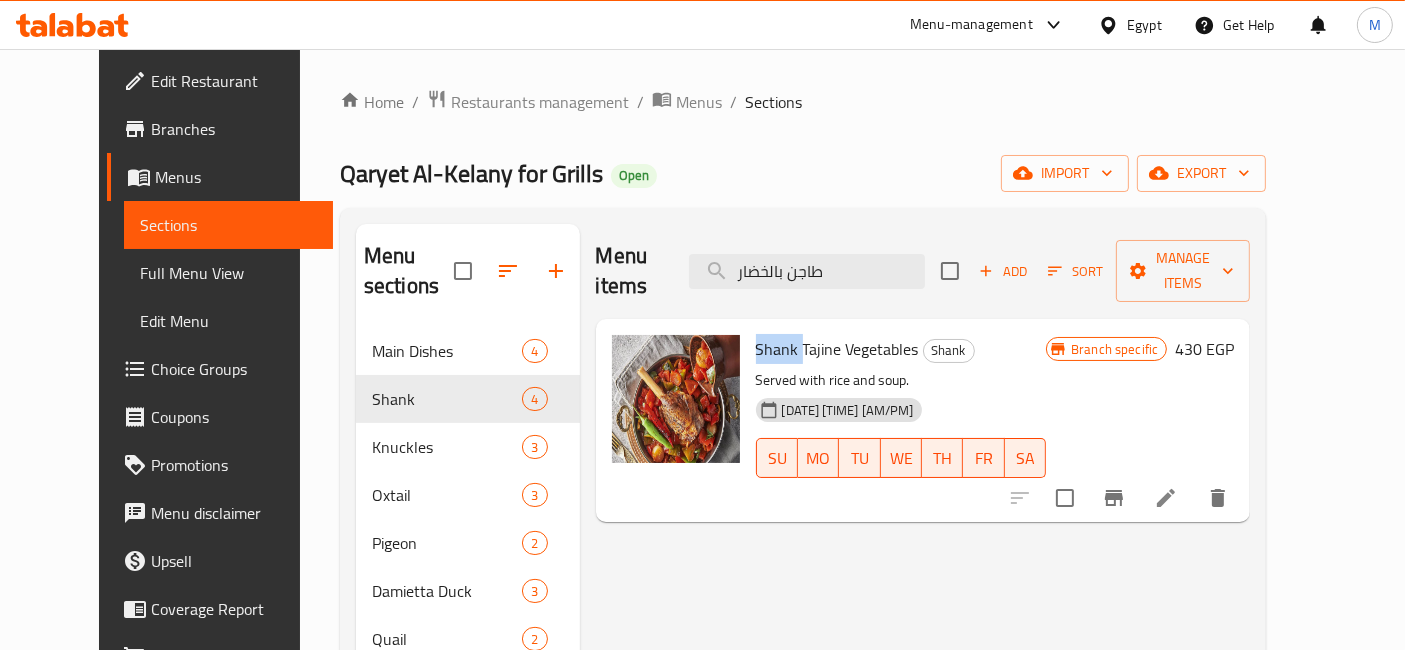 click 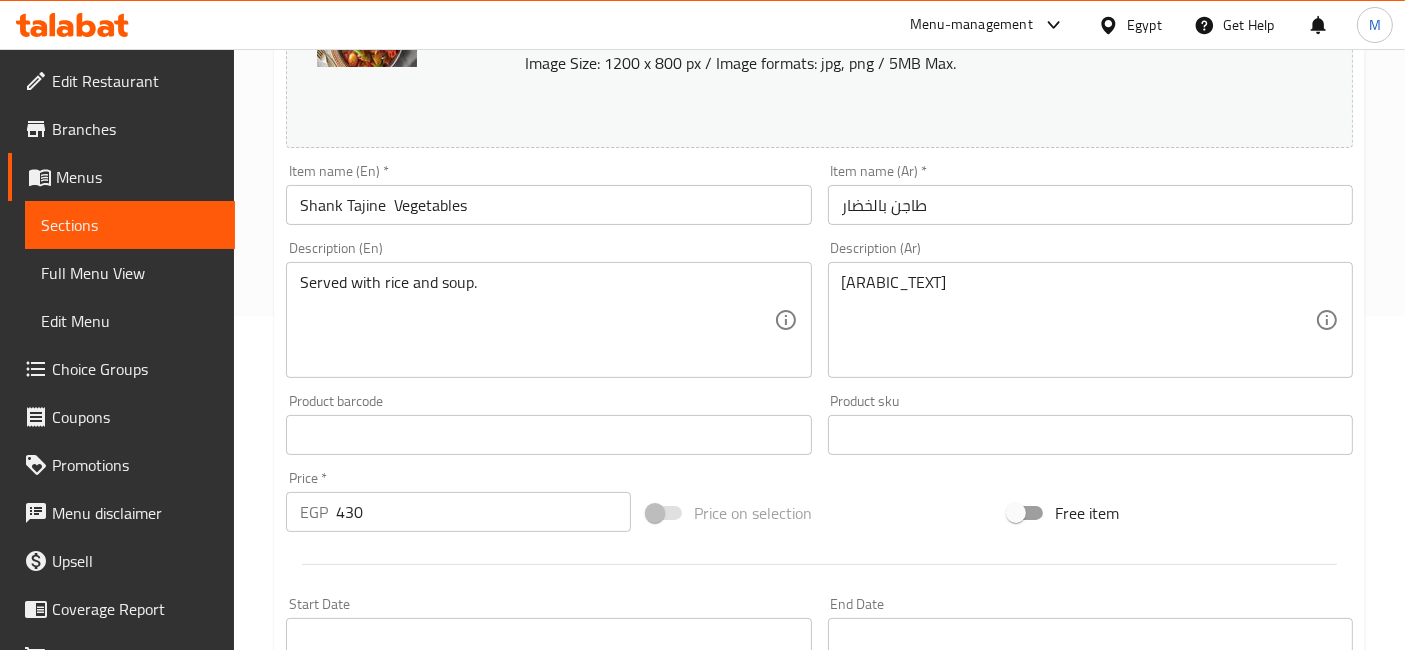 scroll, scrollTop: 333, scrollLeft: 0, axis: vertical 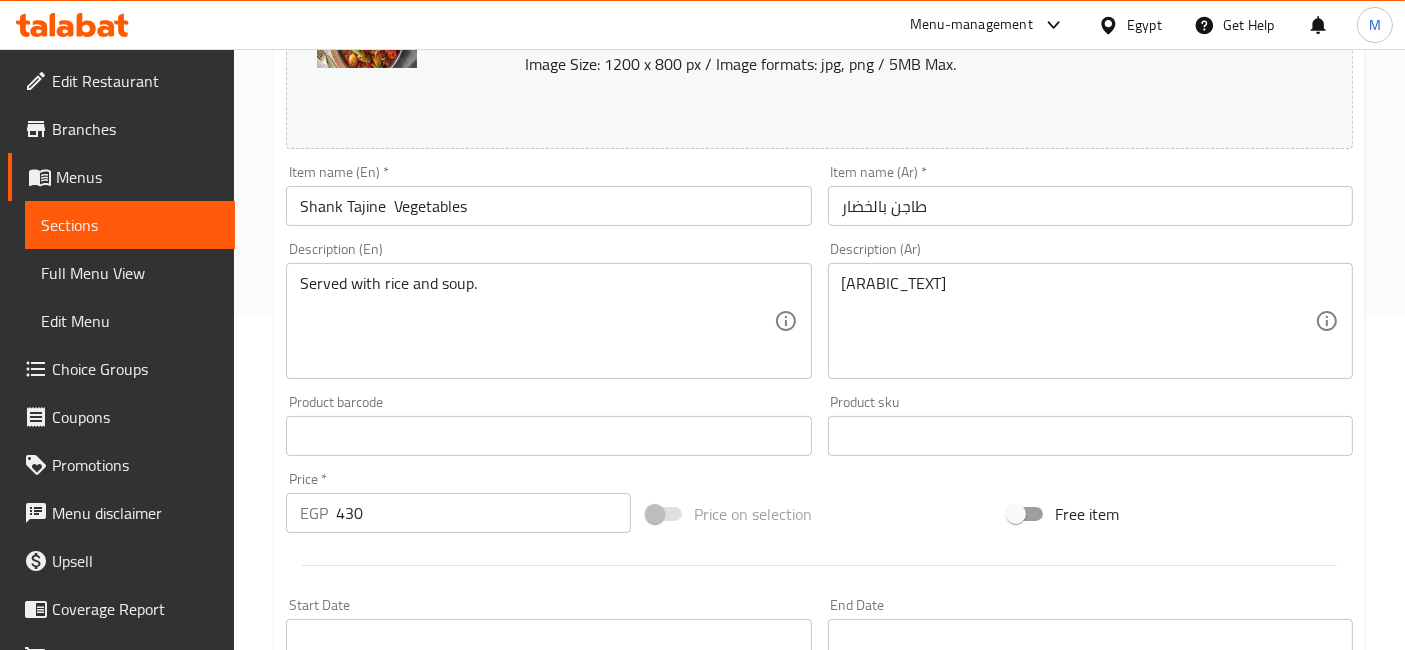 click on "طاجن بالخضار" at bounding box center (1090, 206) 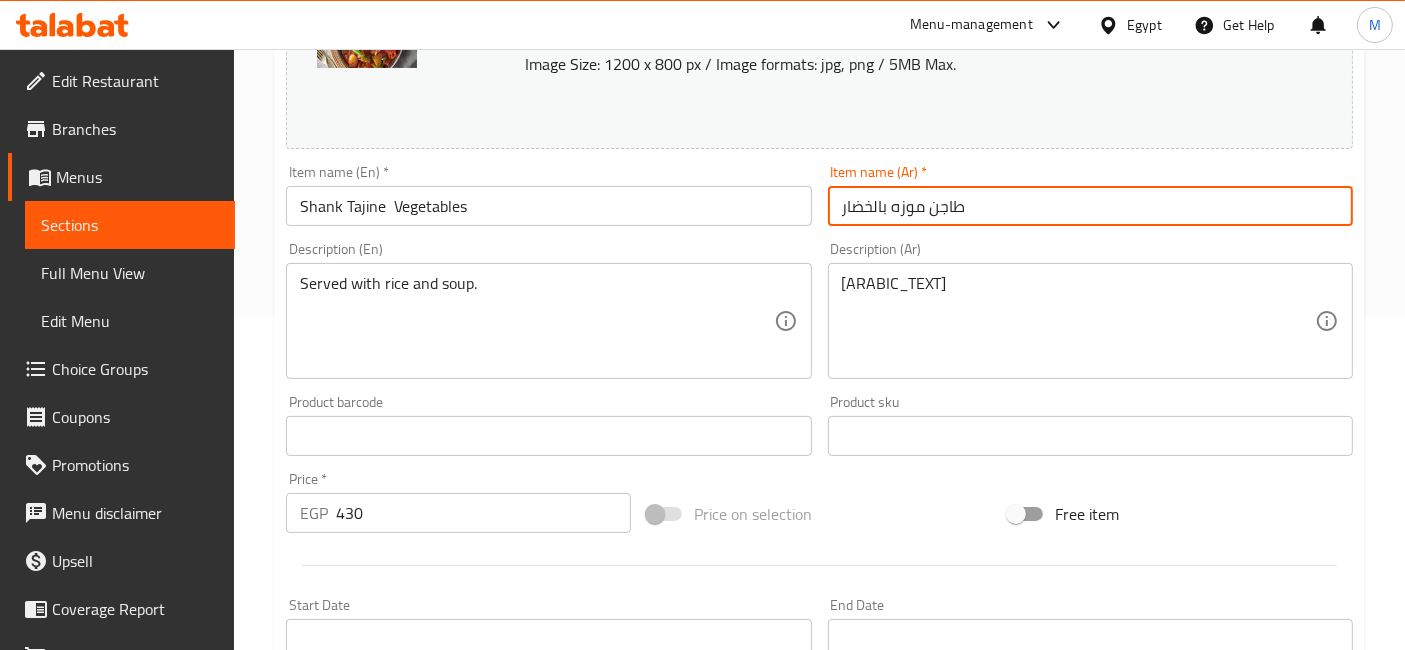 type on "طاجن موزه بالخضار" 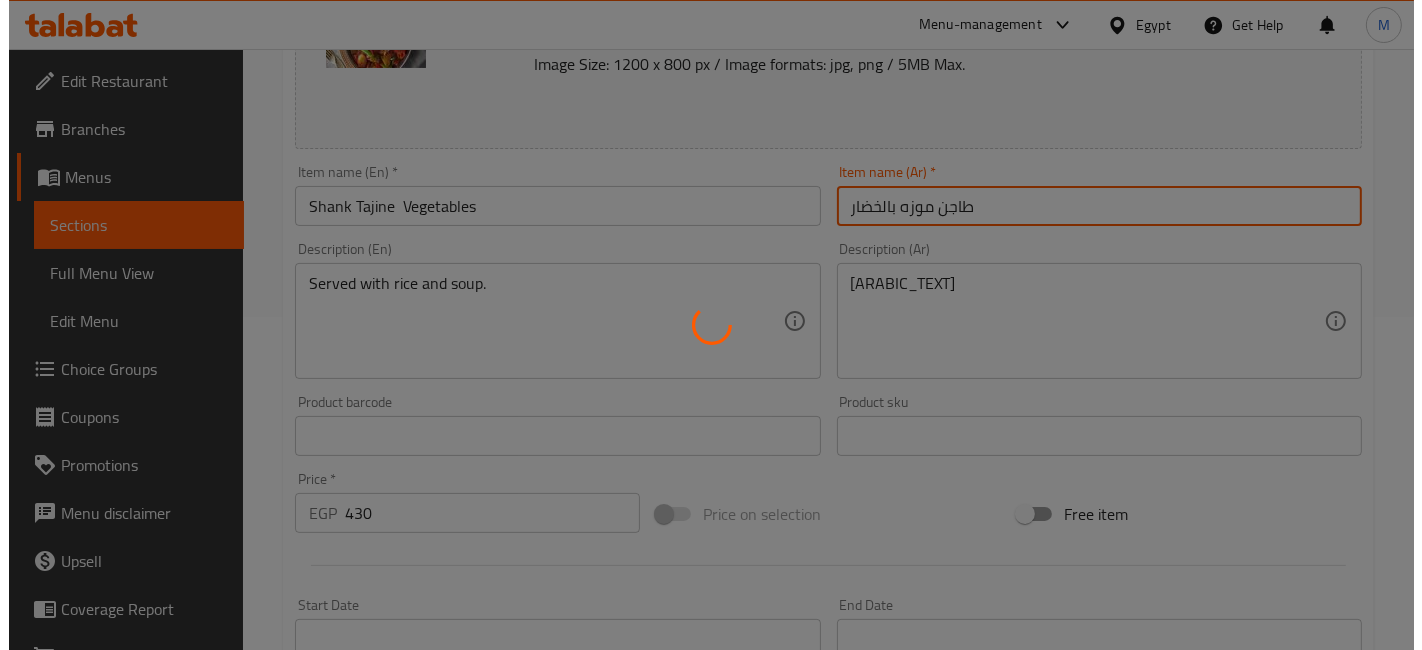 scroll, scrollTop: 0, scrollLeft: 0, axis: both 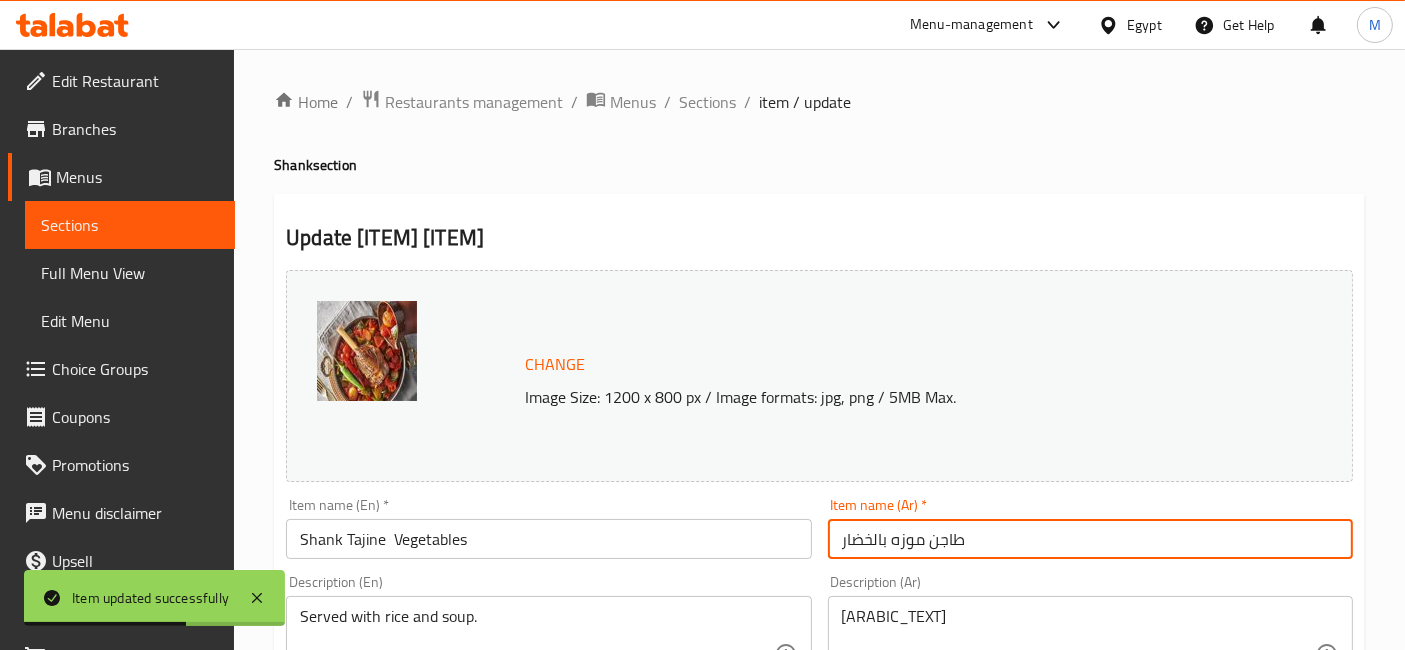click on "Sections" at bounding box center [707, 102] 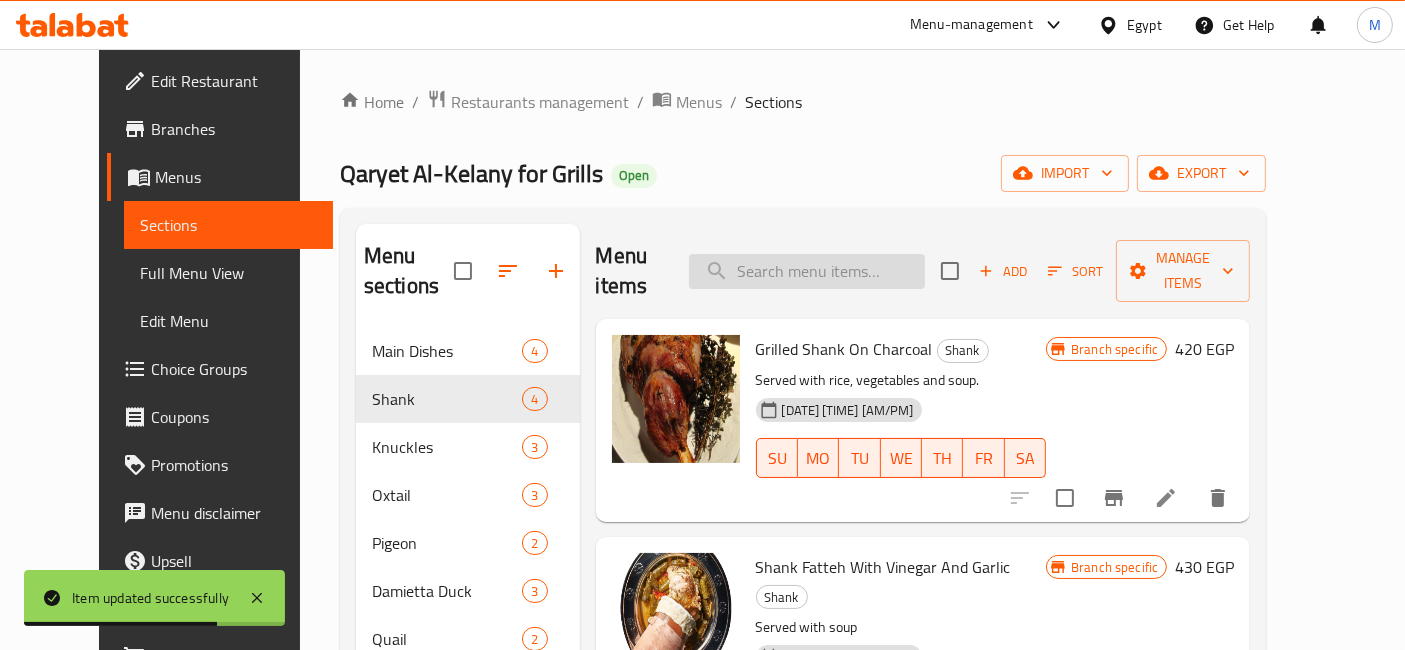 click at bounding box center [807, 271] 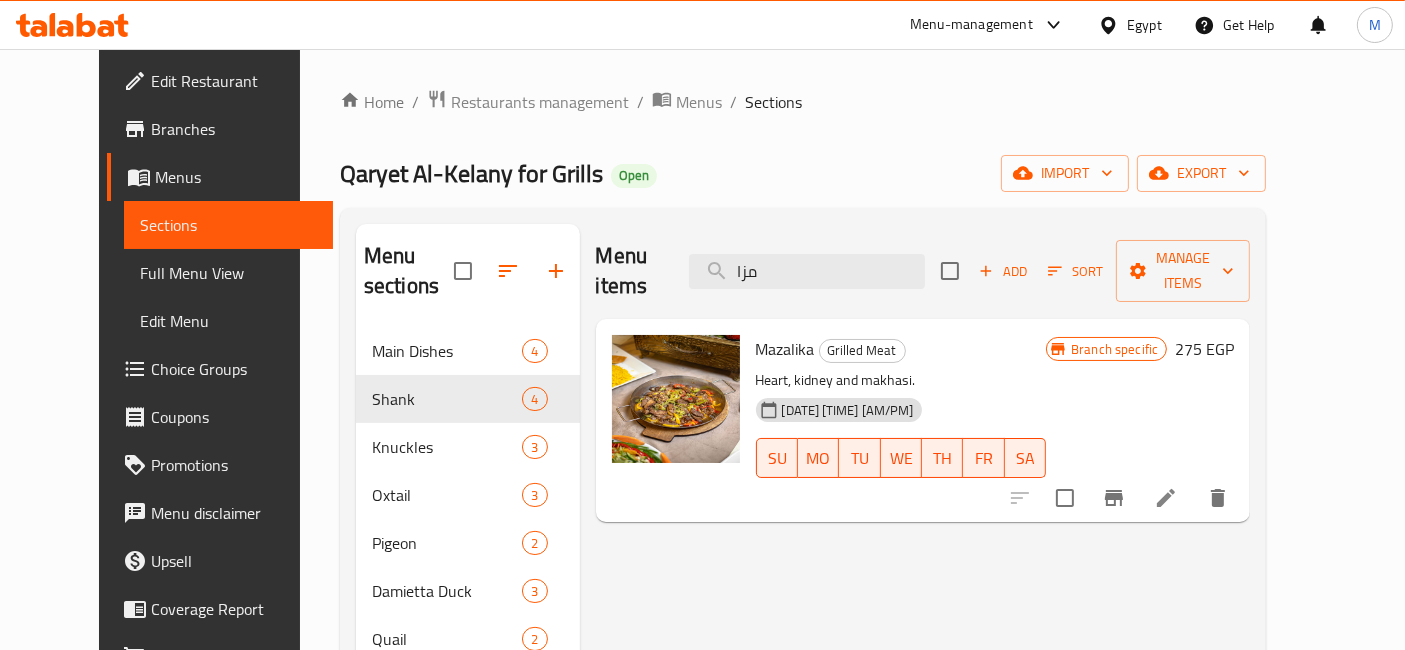 type on "مزا" 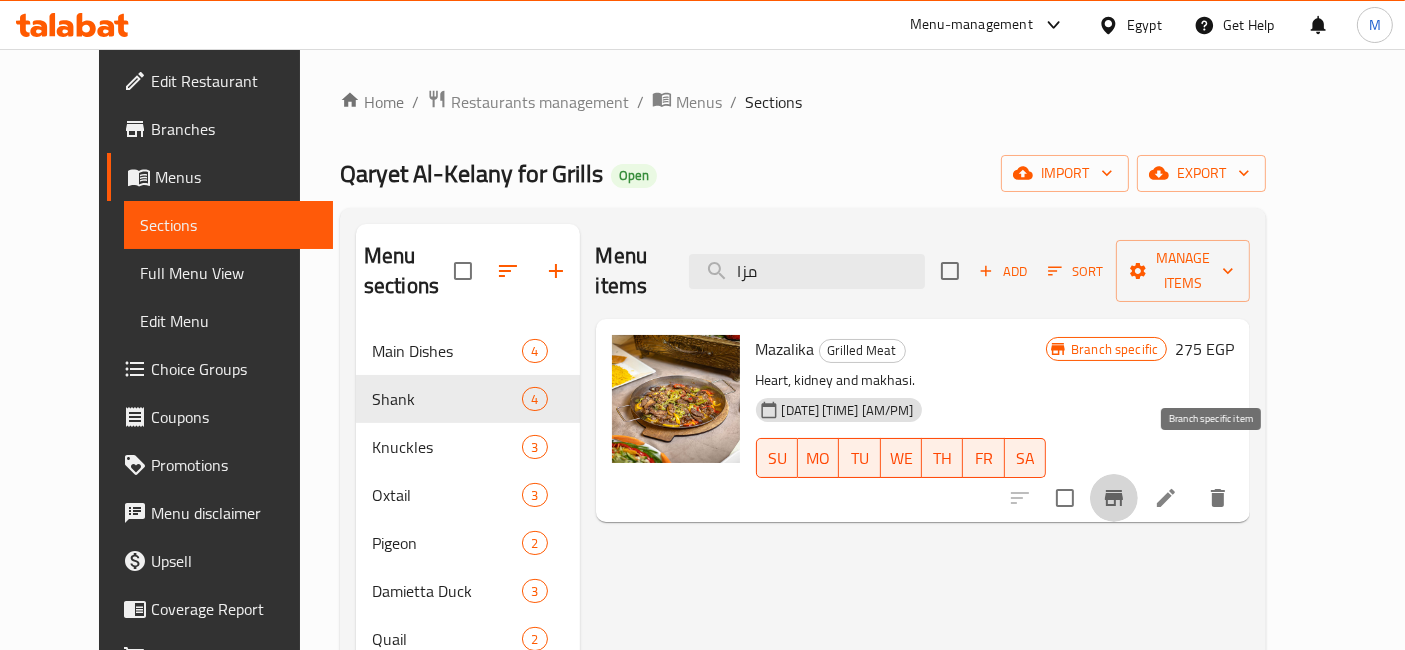 click 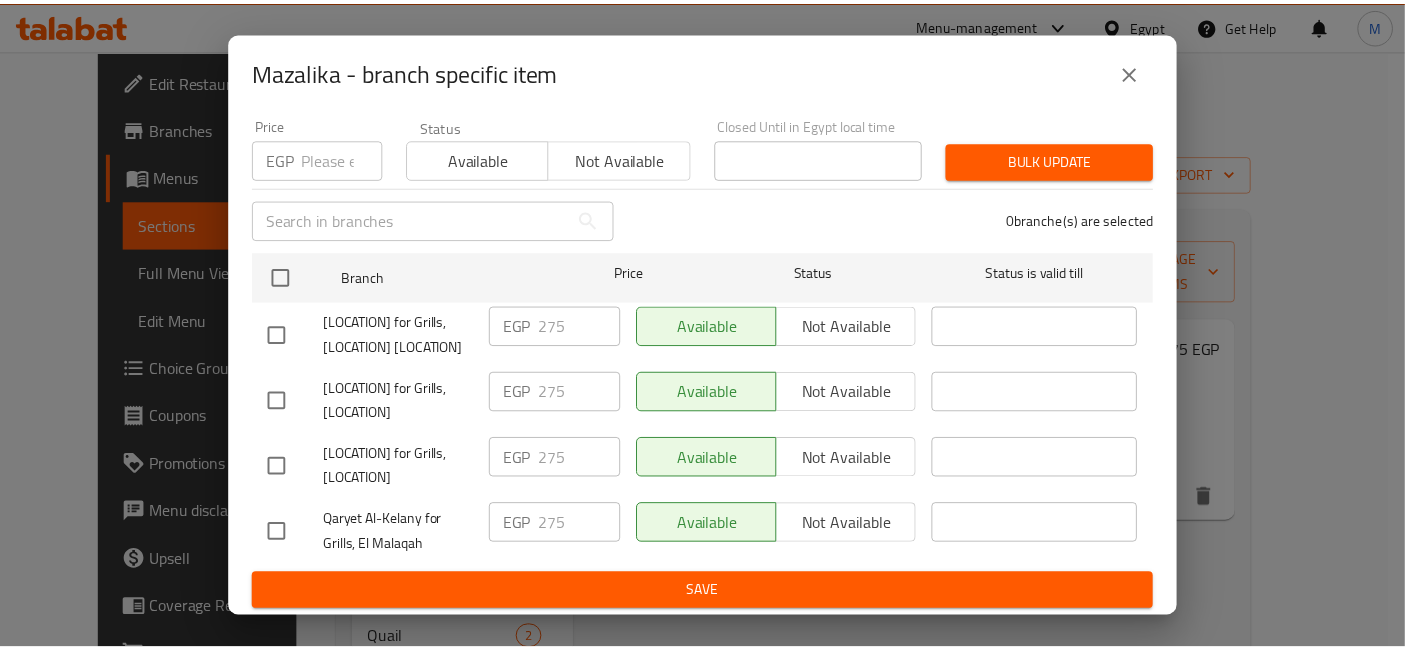 scroll, scrollTop: 197, scrollLeft: 0, axis: vertical 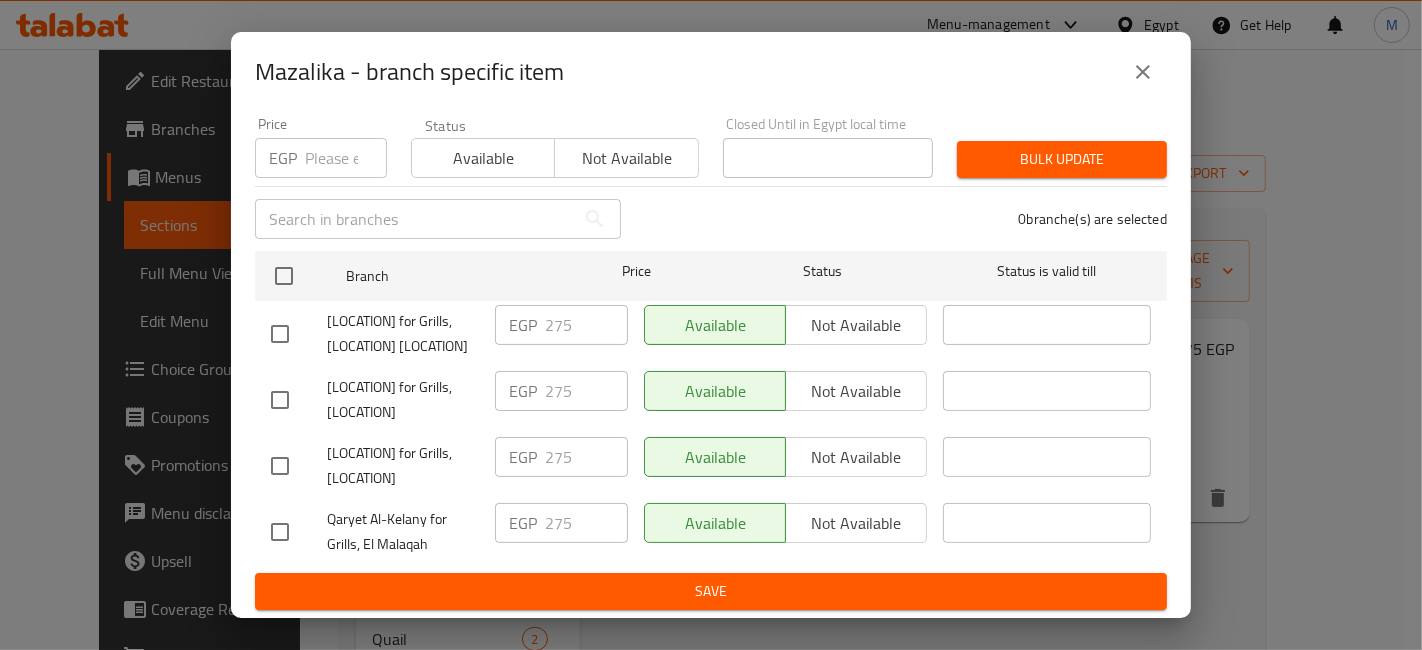 type 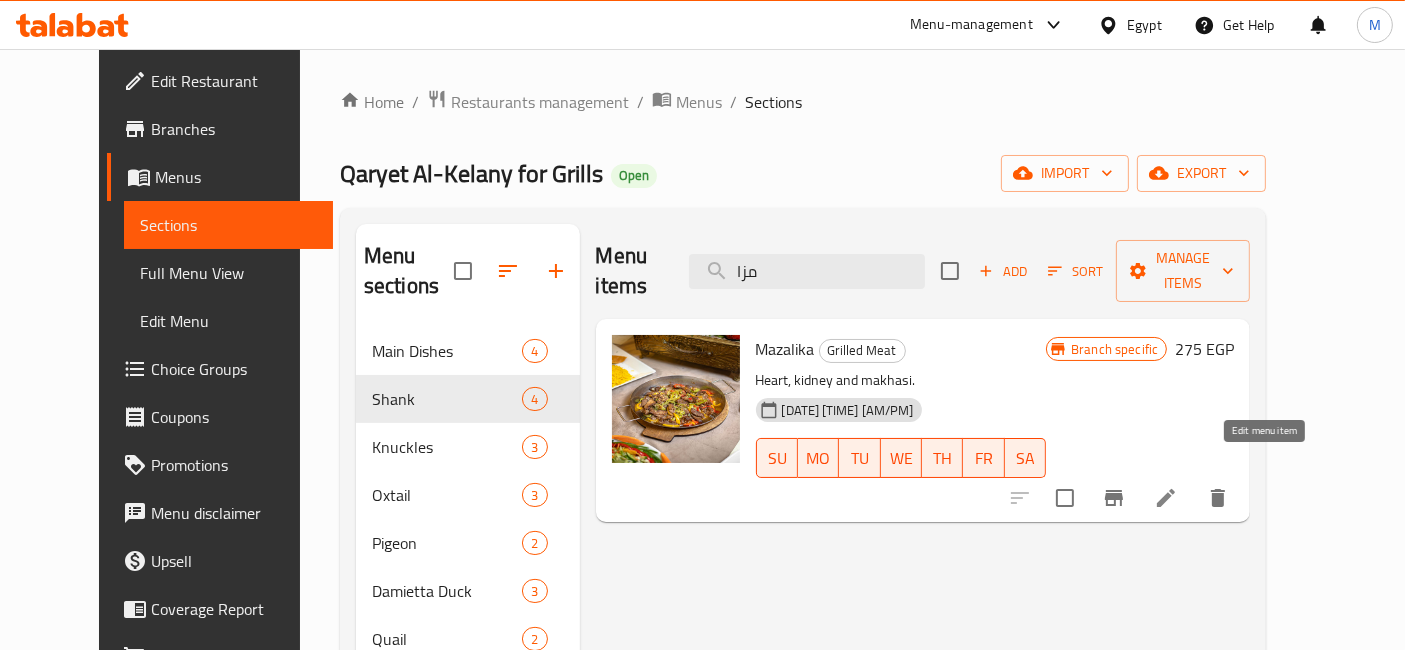 click 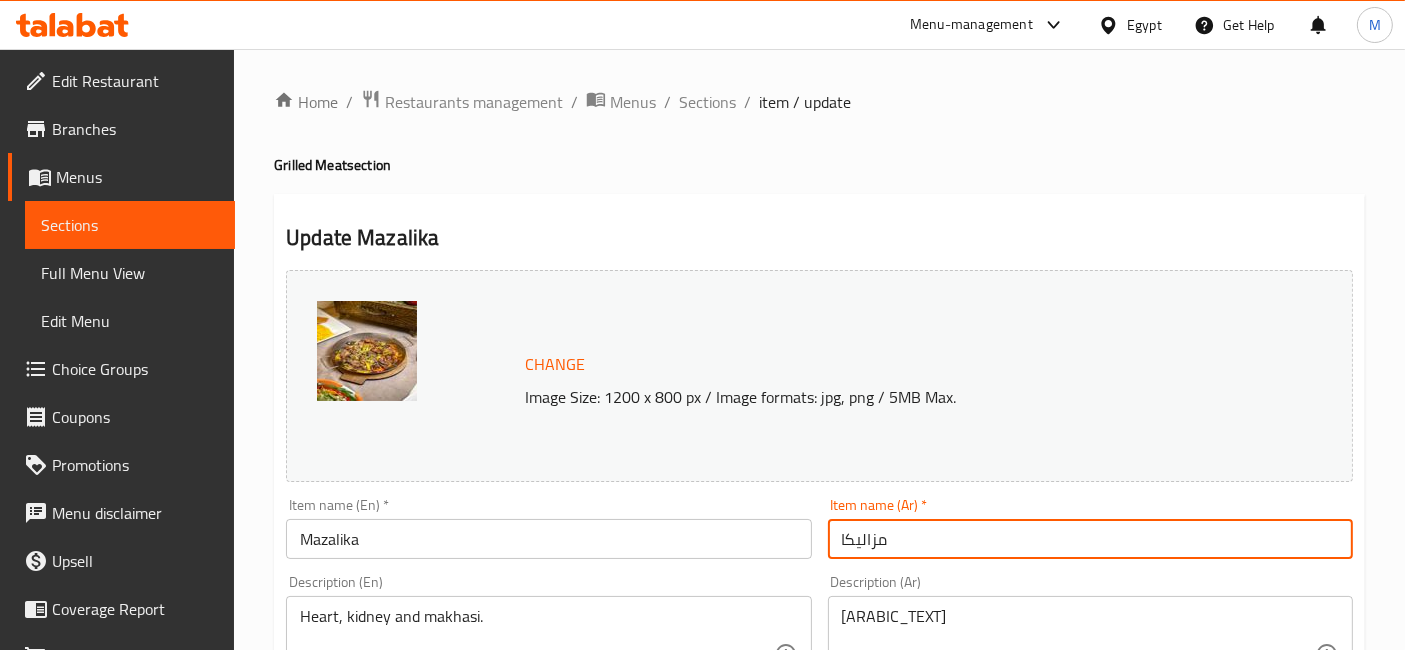 click on "مزاليكا" at bounding box center (1090, 539) 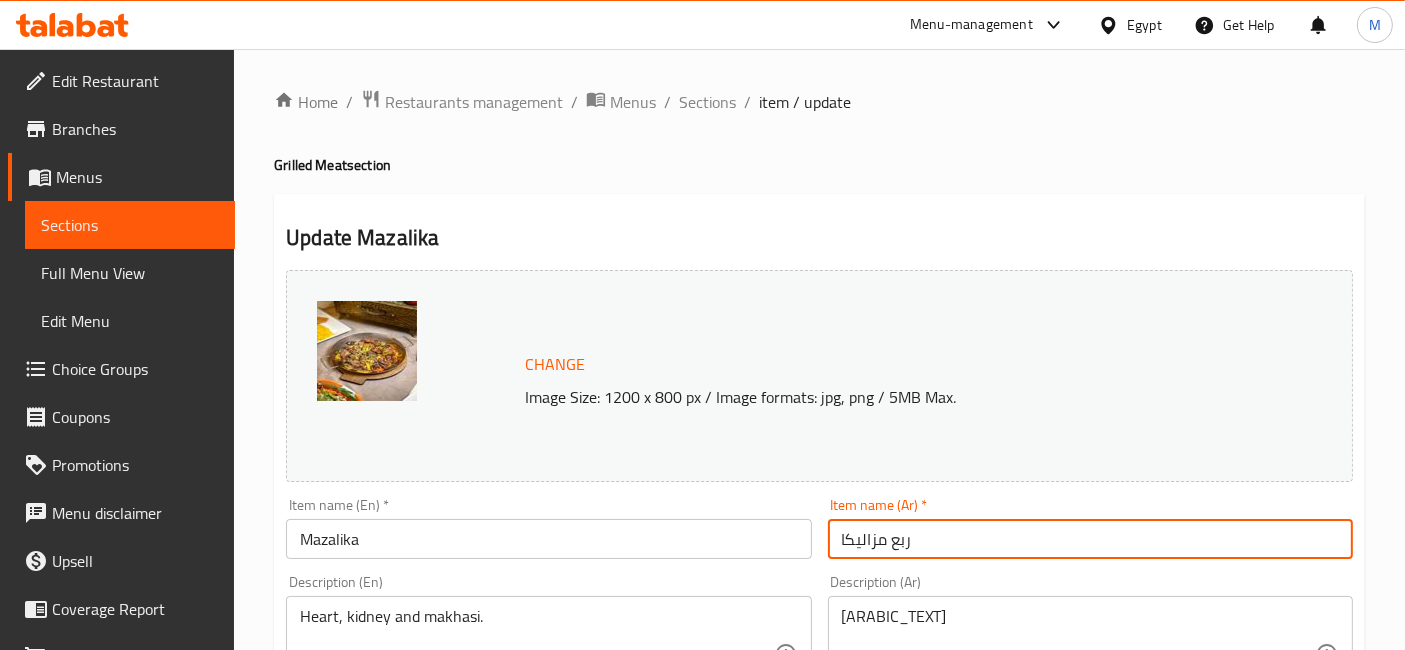 type on "ربع مزاليكا" 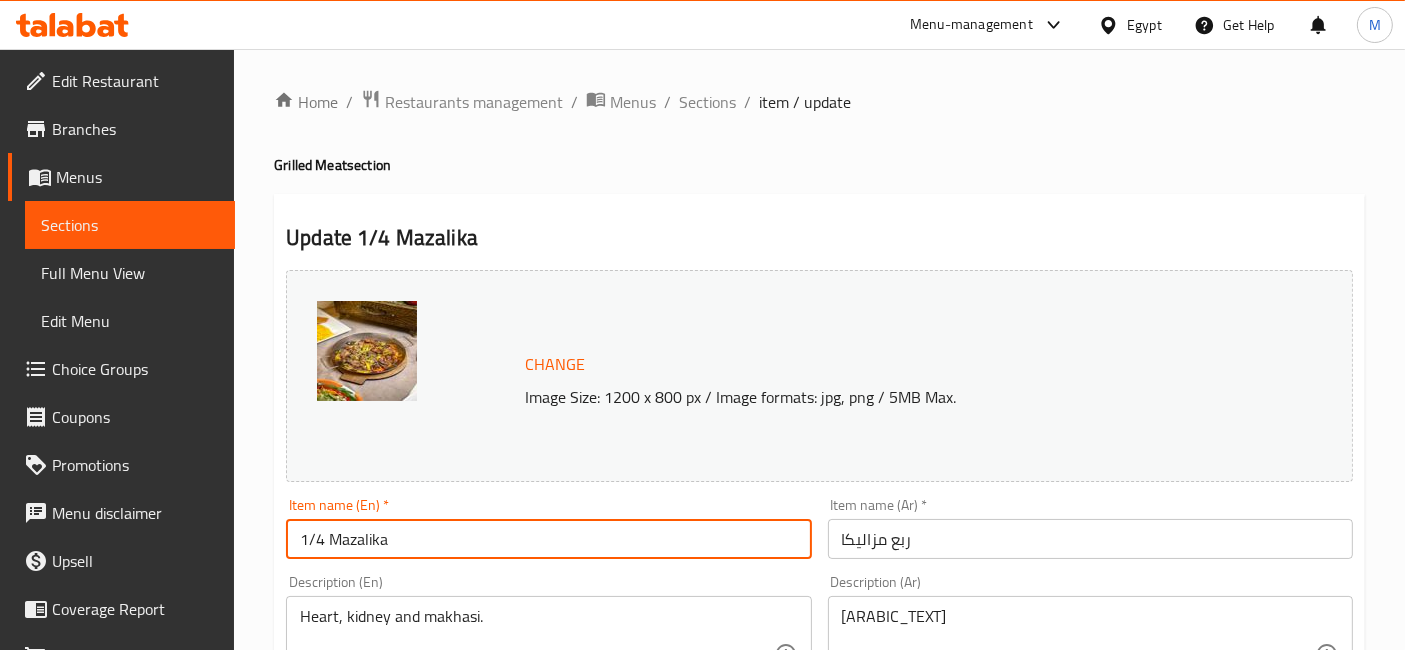 type on "1/4 Mazalika" 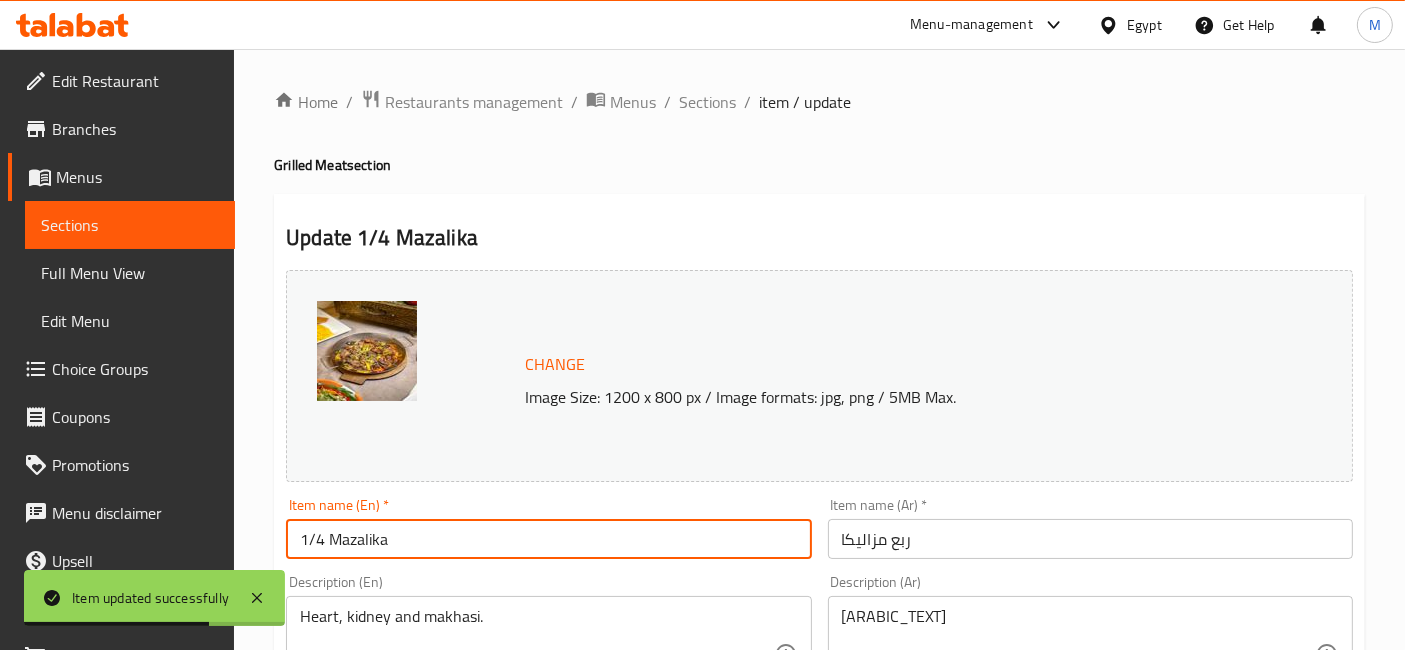 click 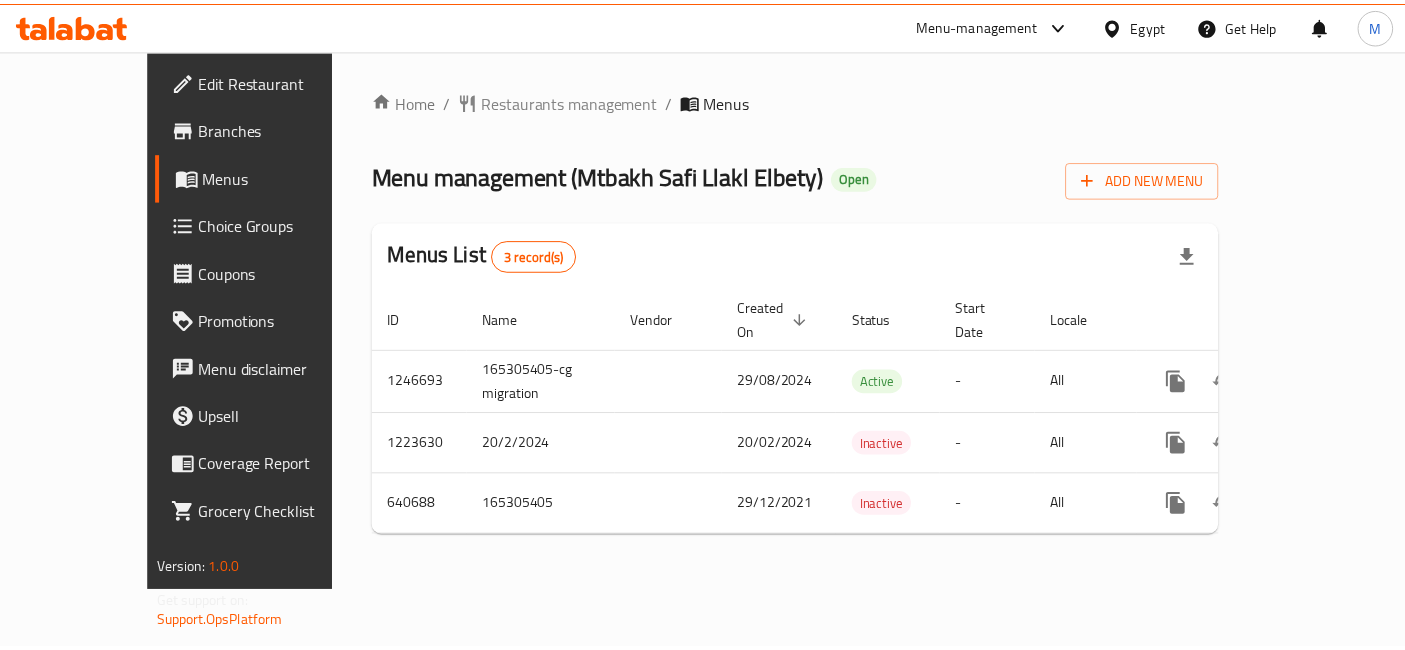 scroll, scrollTop: 0, scrollLeft: 0, axis: both 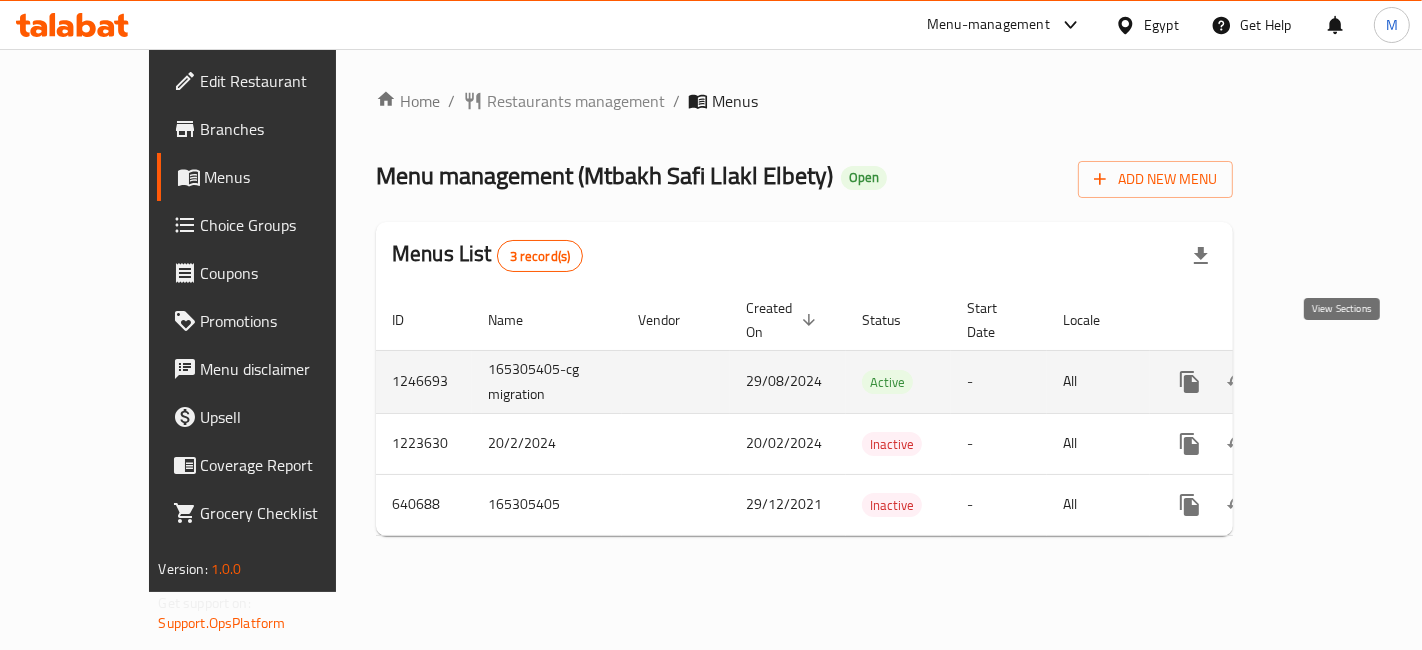 click at bounding box center (1334, 382) 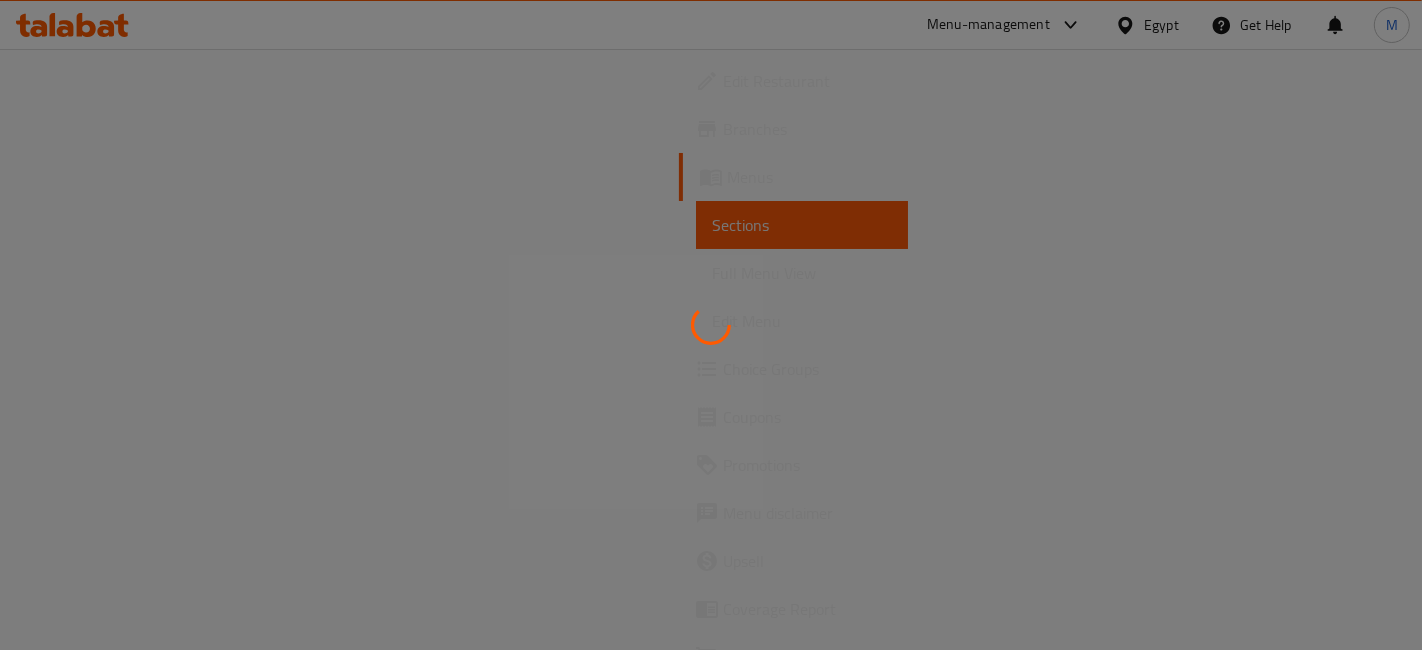 click at bounding box center [711, 325] 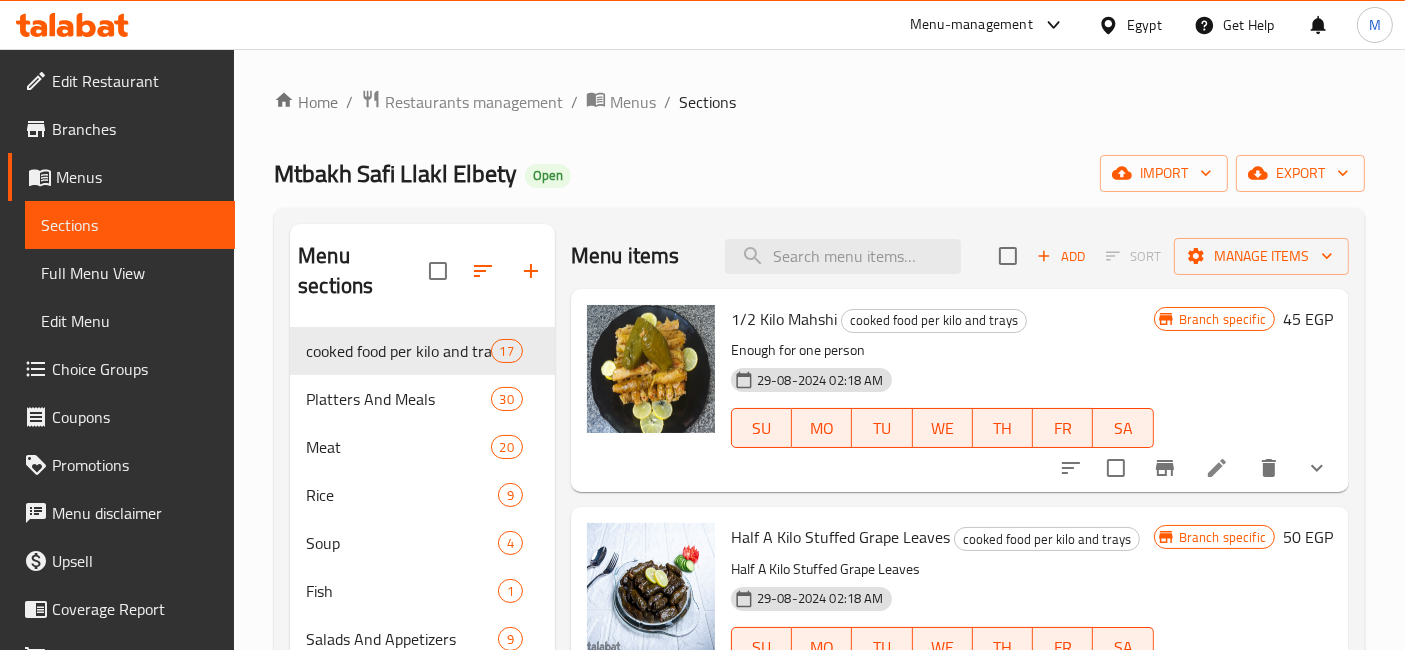 click at bounding box center (843, 256) 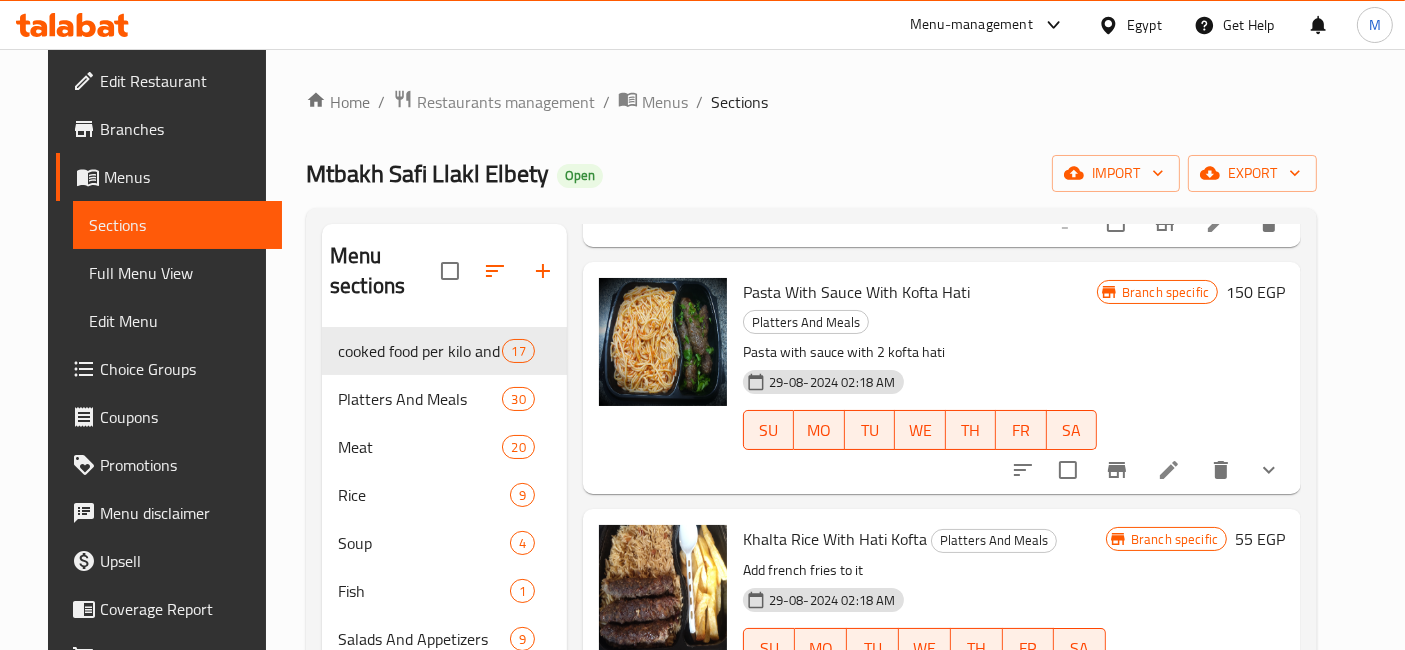scroll, scrollTop: 555, scrollLeft: 0, axis: vertical 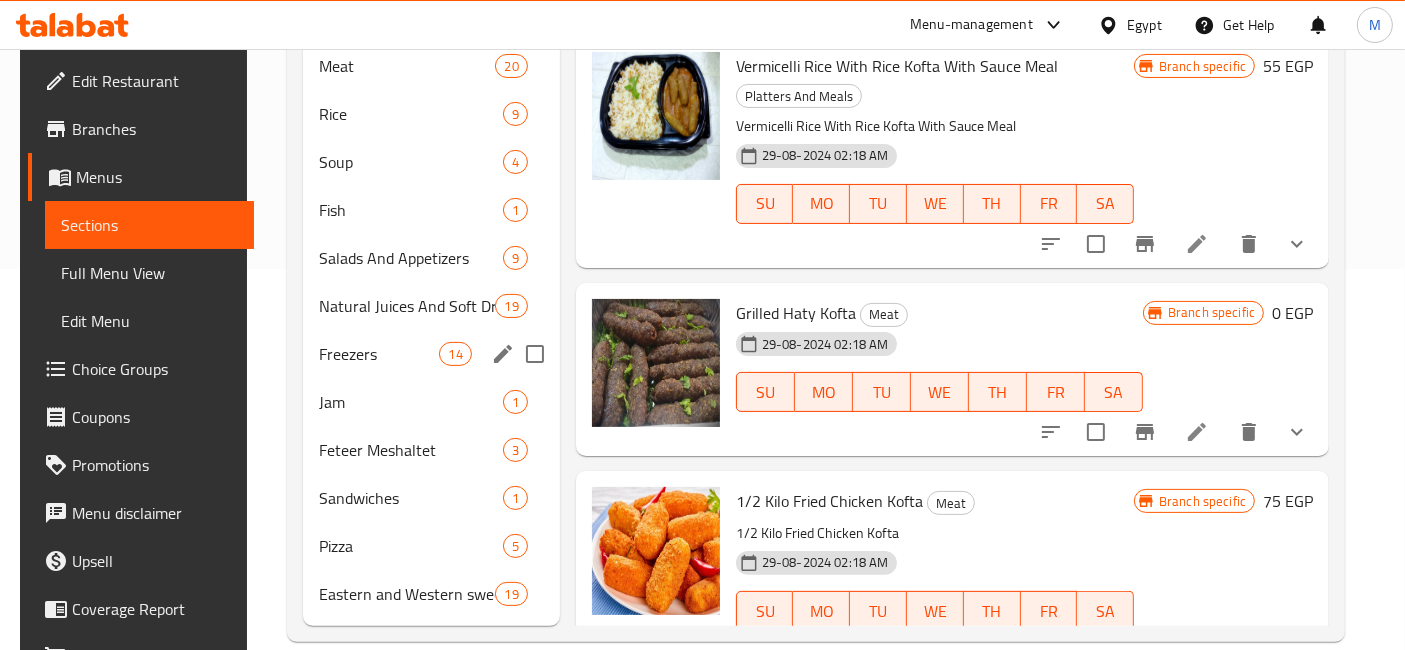 type on "kof" 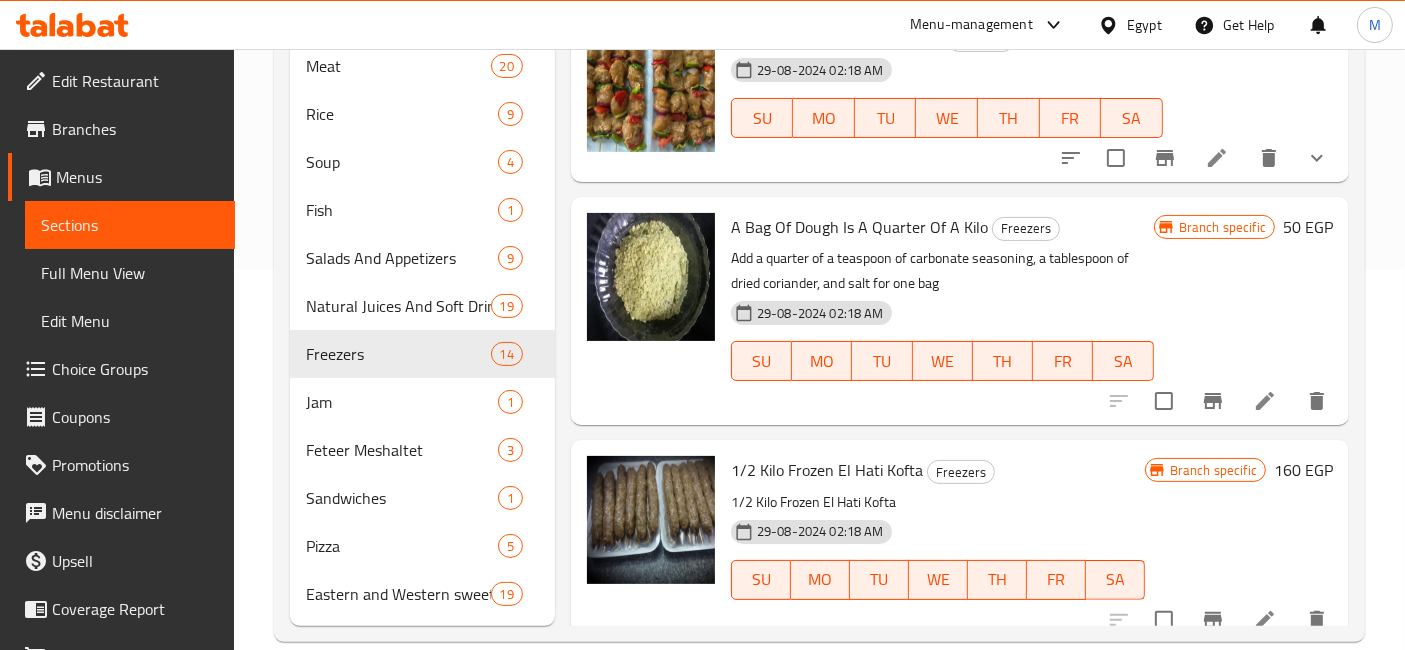scroll, scrollTop: 0, scrollLeft: 0, axis: both 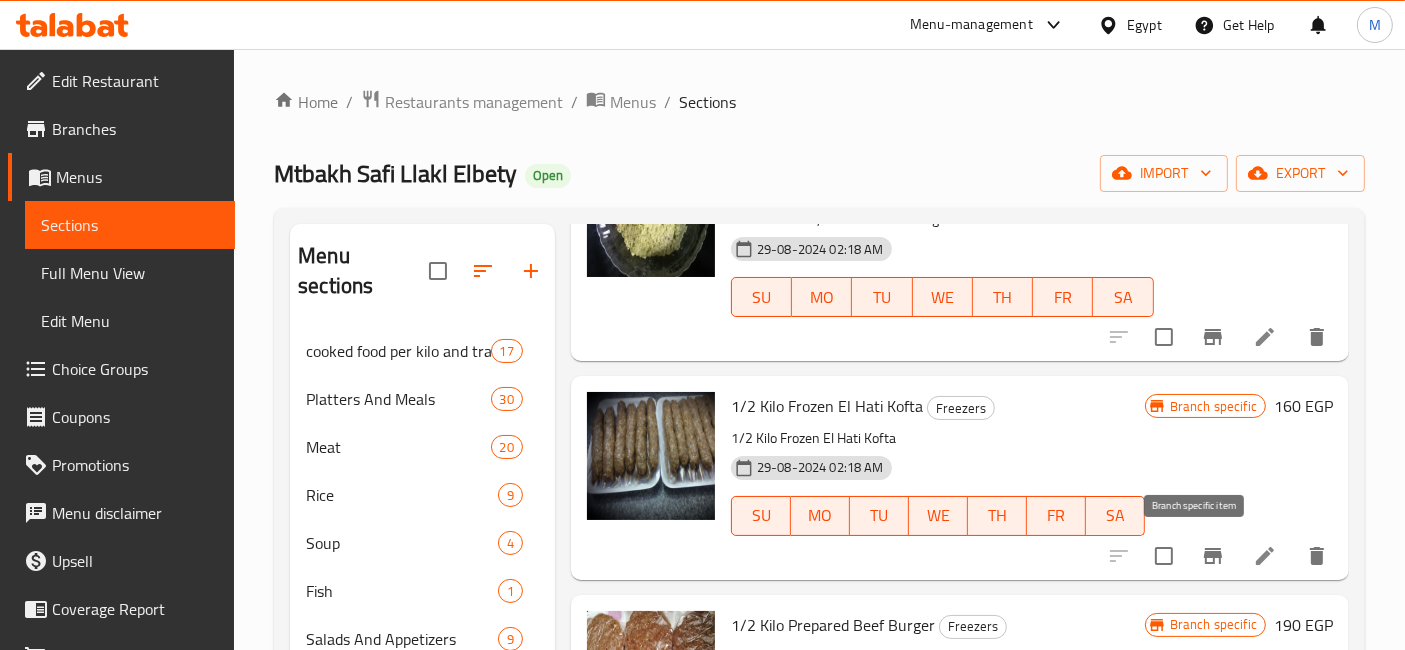 click 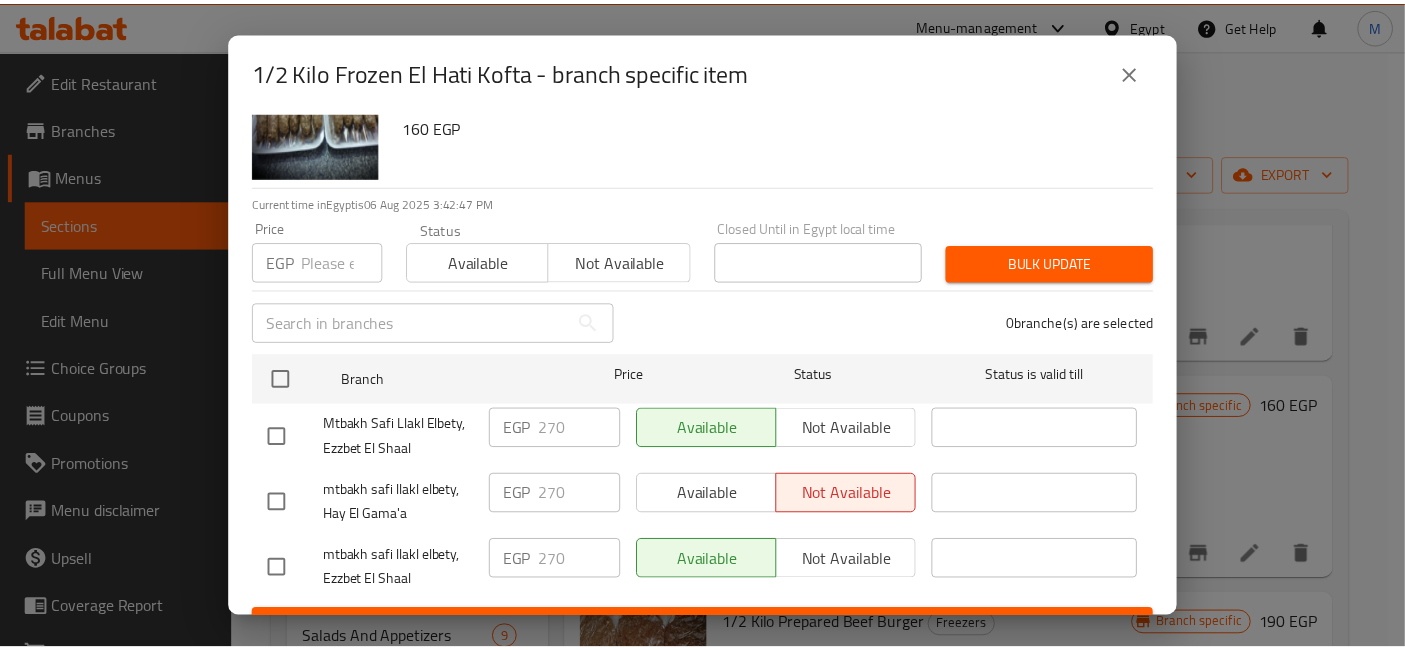 scroll, scrollTop: 107, scrollLeft: 0, axis: vertical 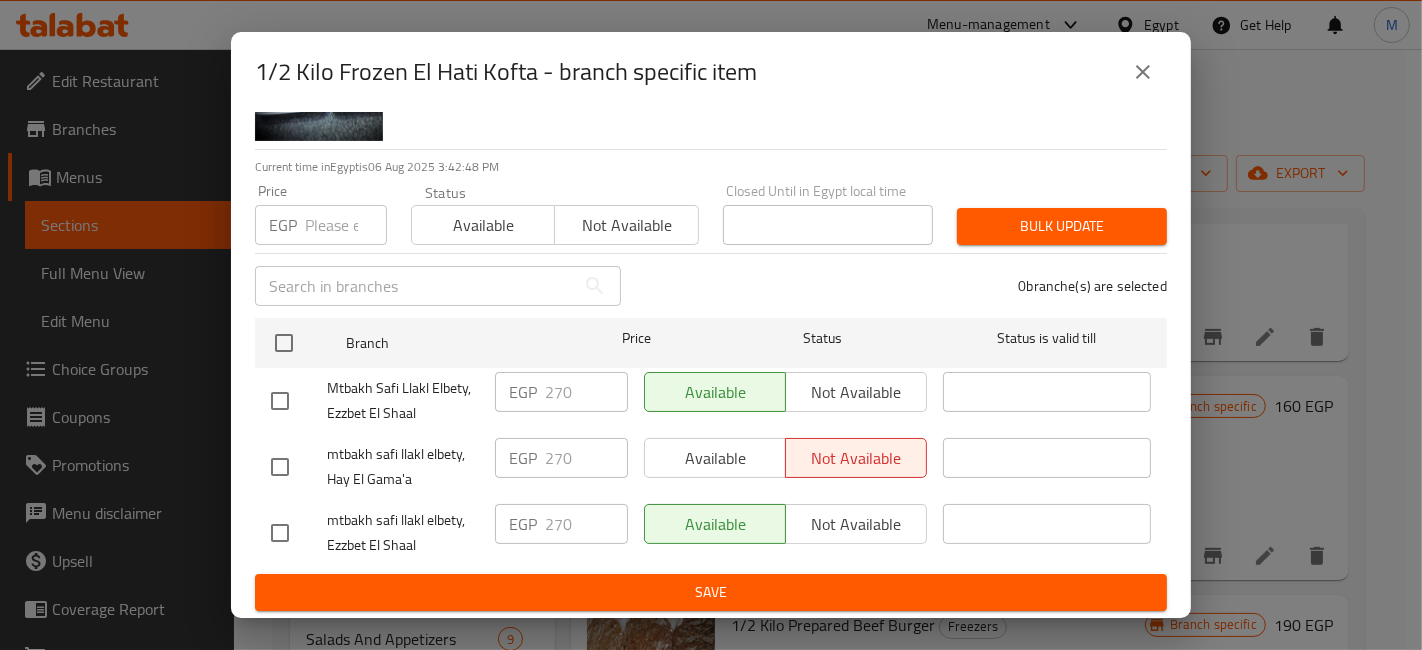 type 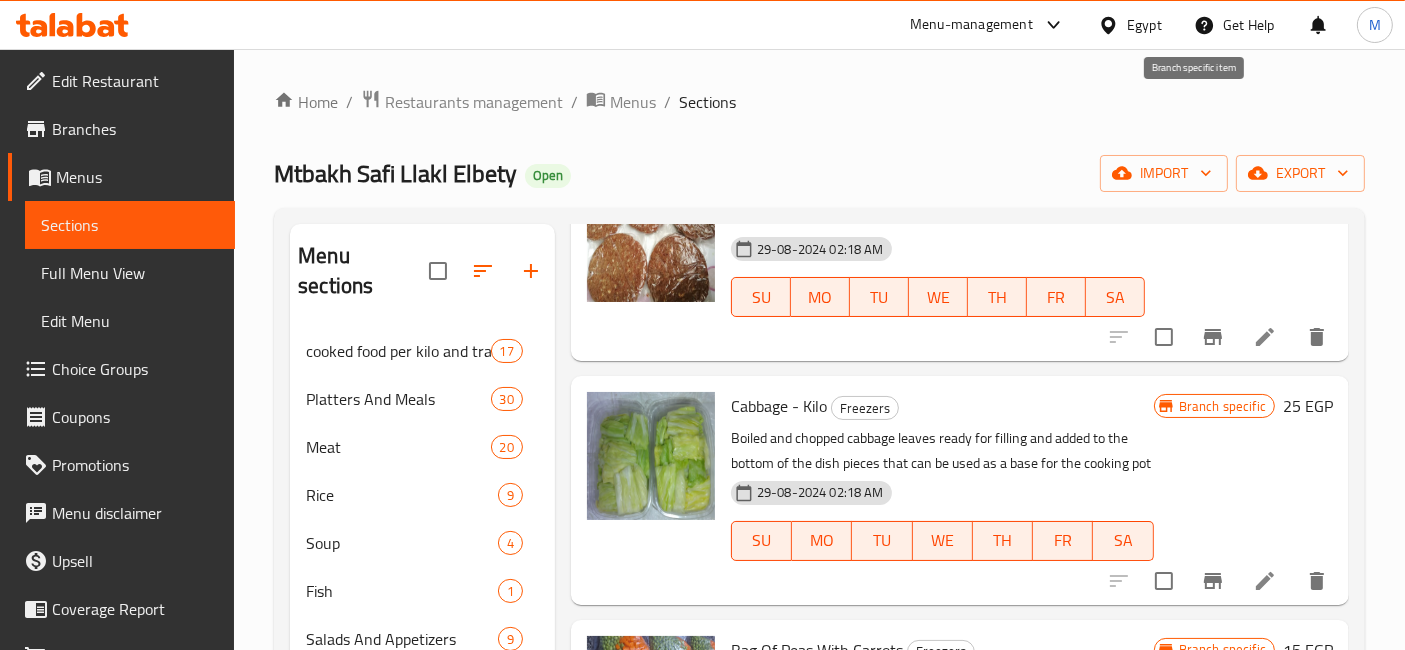 scroll, scrollTop: 1444, scrollLeft: 0, axis: vertical 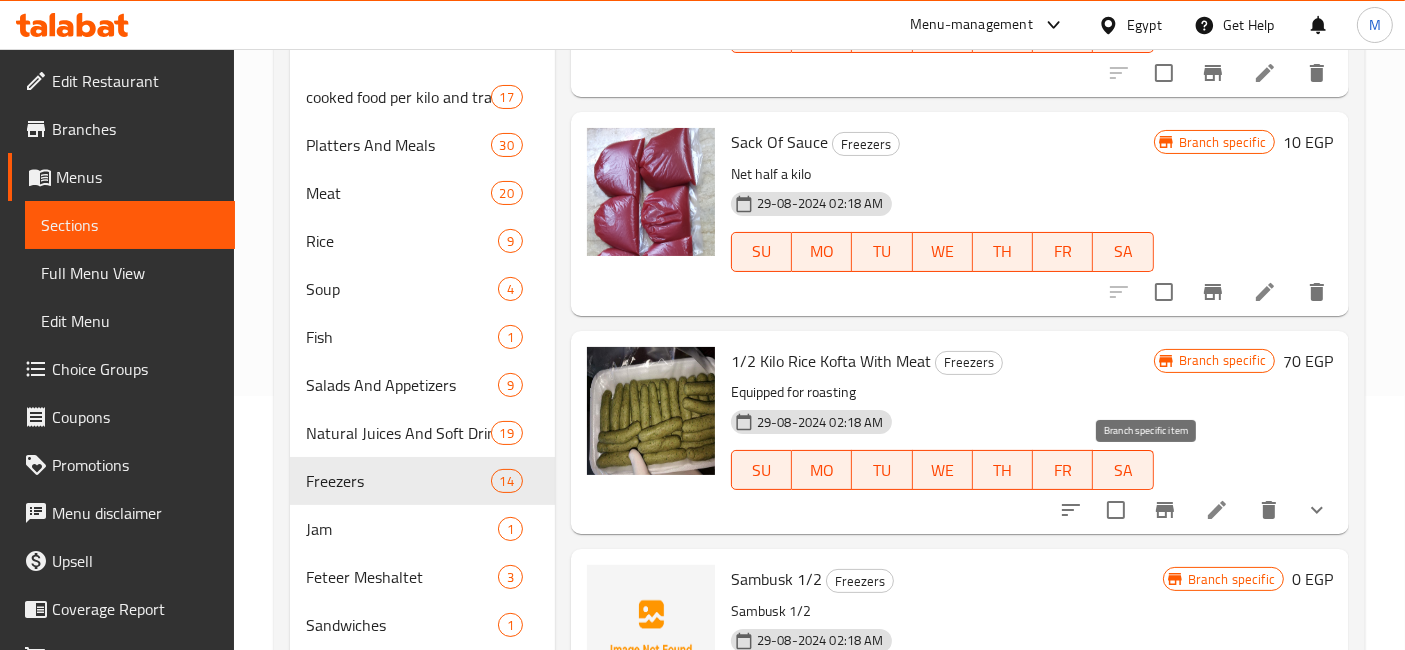 click 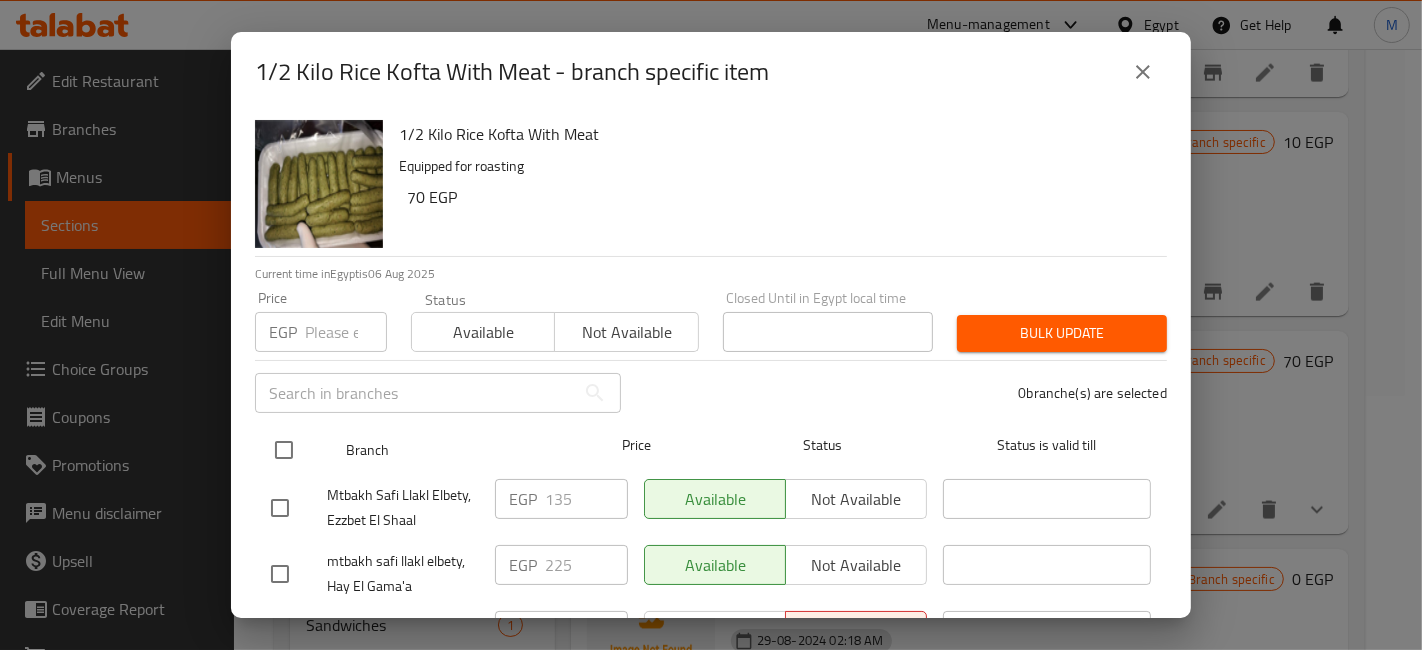click at bounding box center (284, 450) 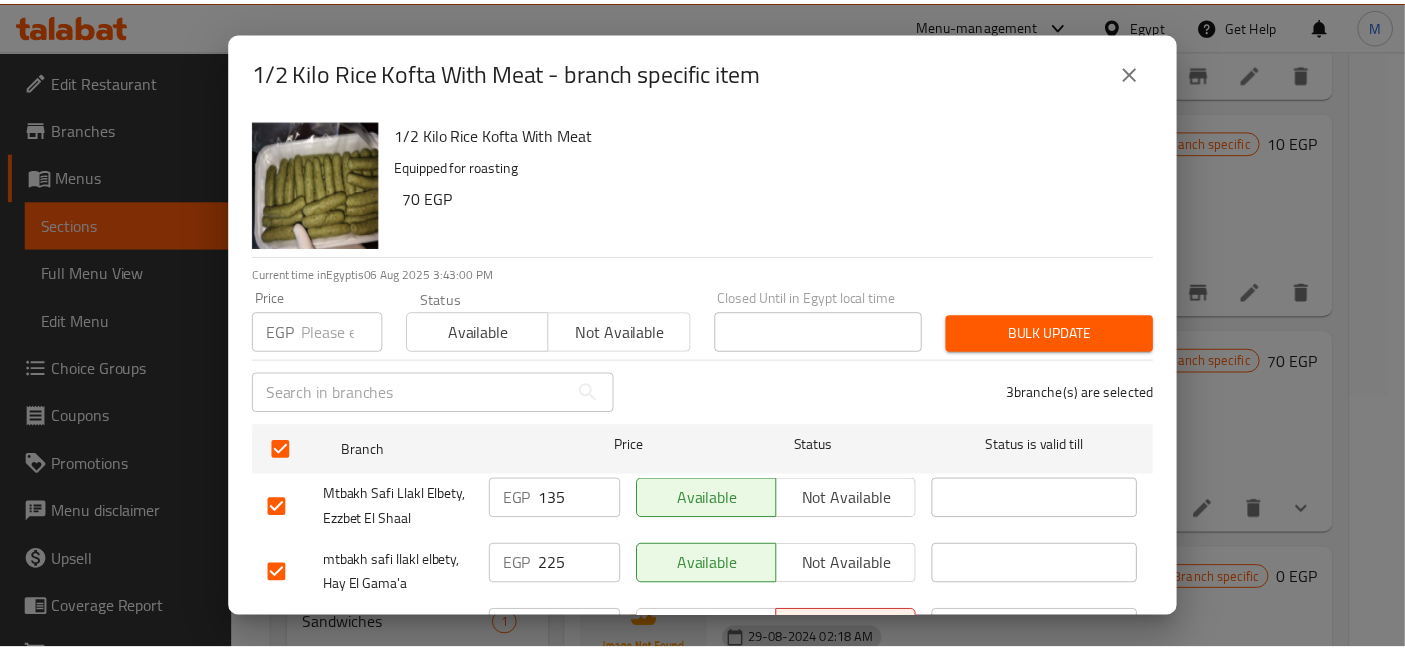 scroll, scrollTop: 107, scrollLeft: 0, axis: vertical 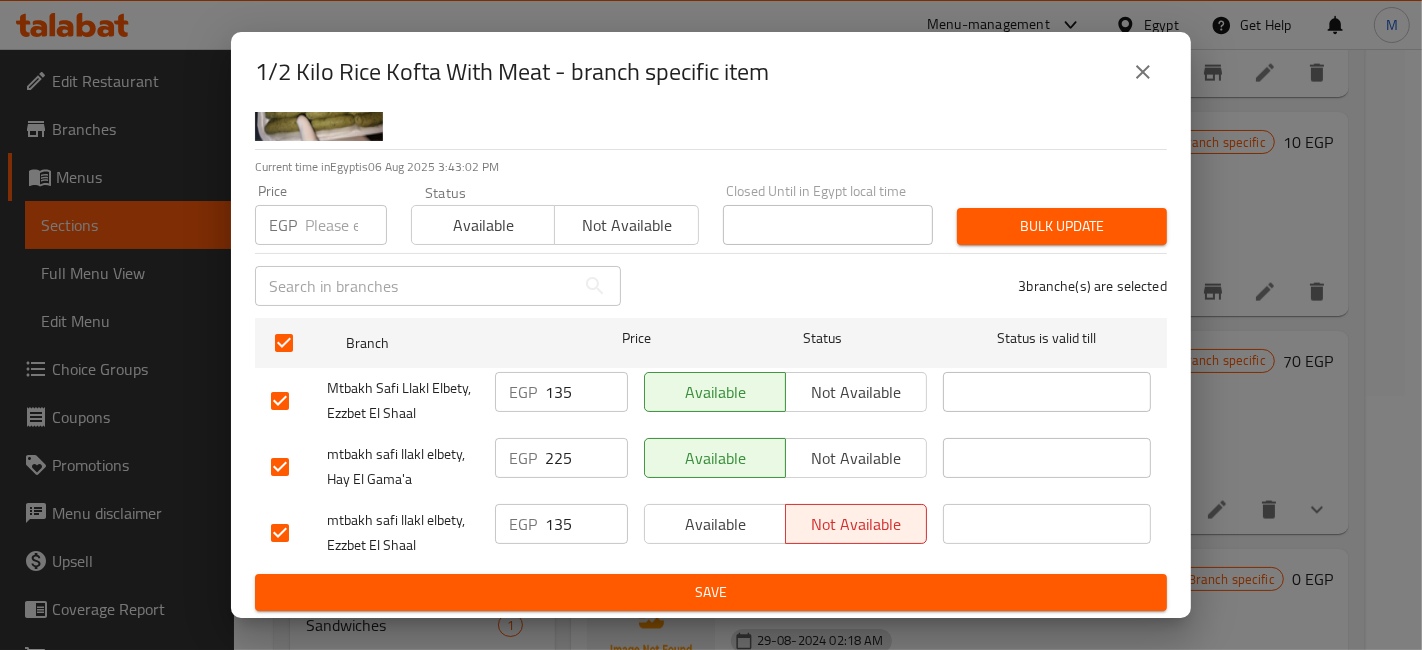 click at bounding box center (346, 225) 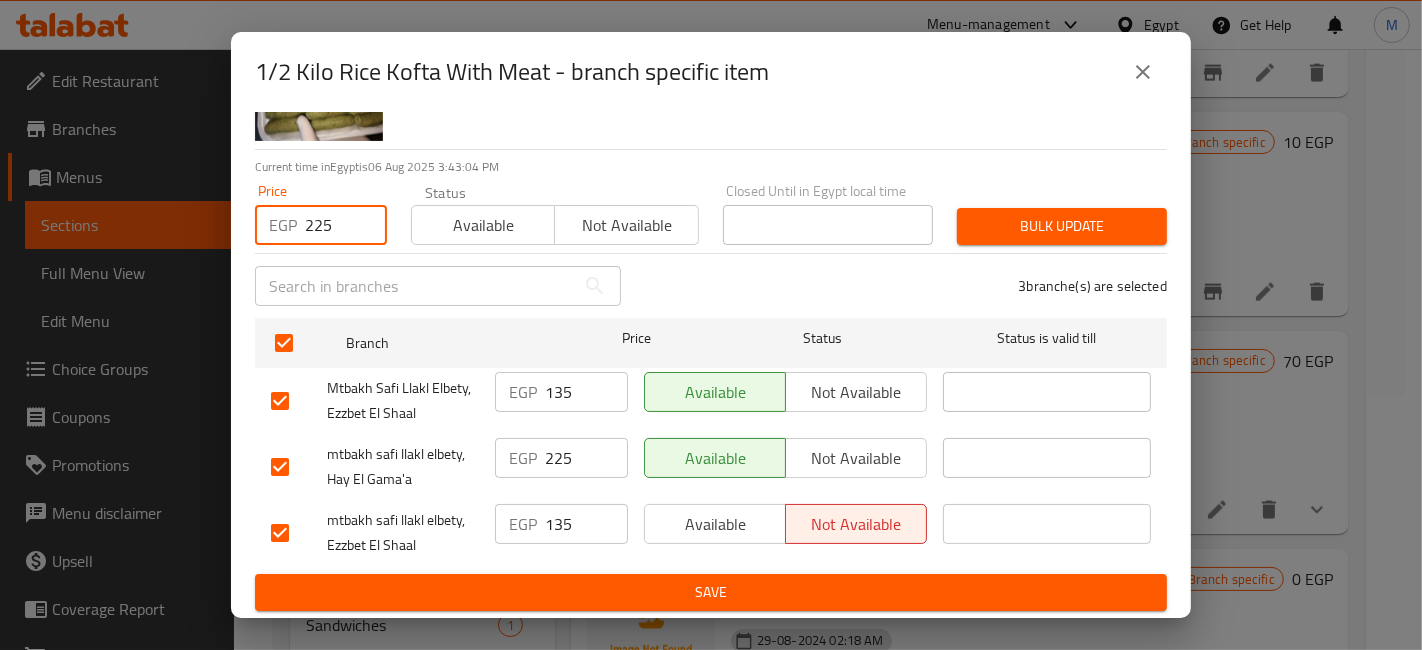 type on "225" 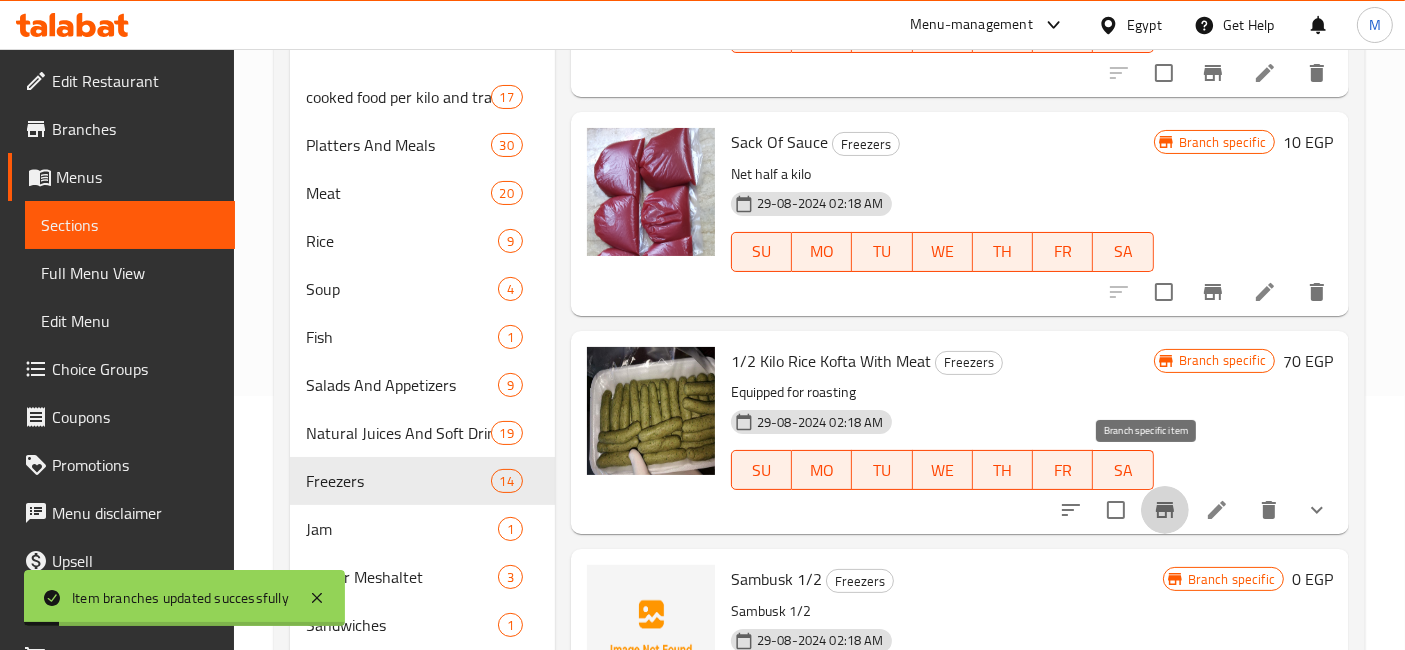 click 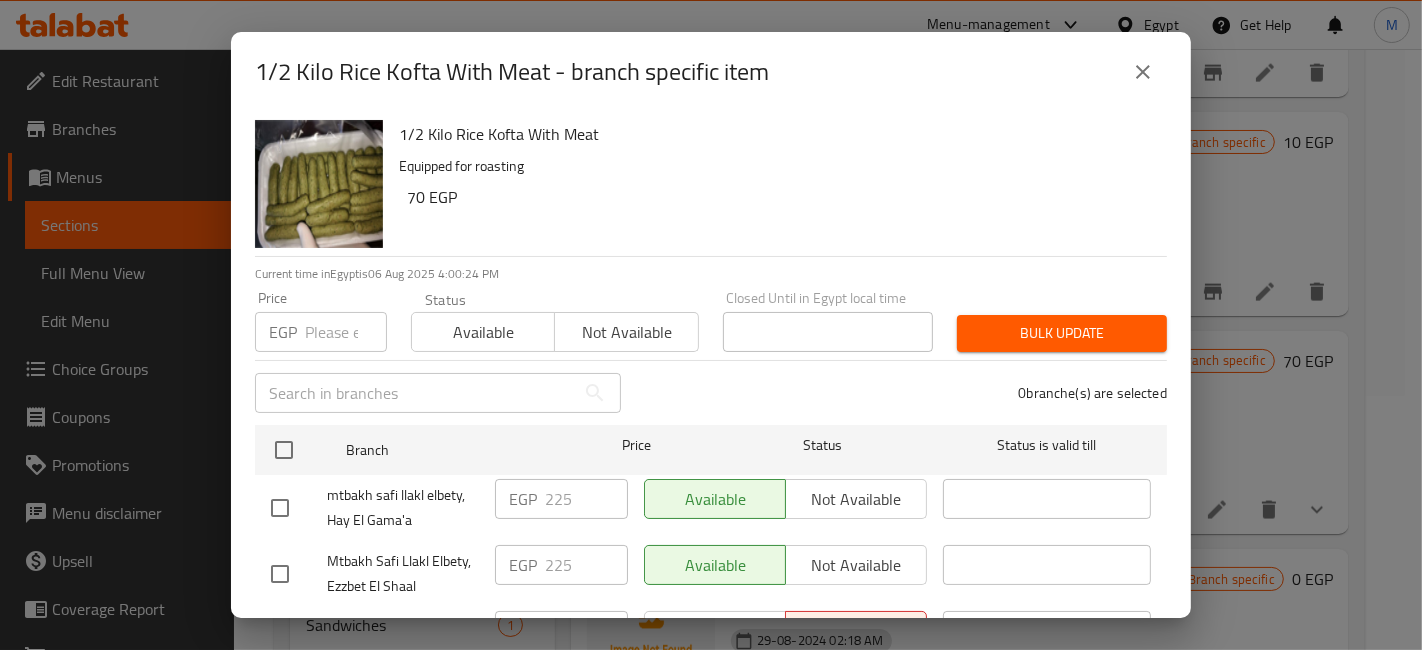 click 